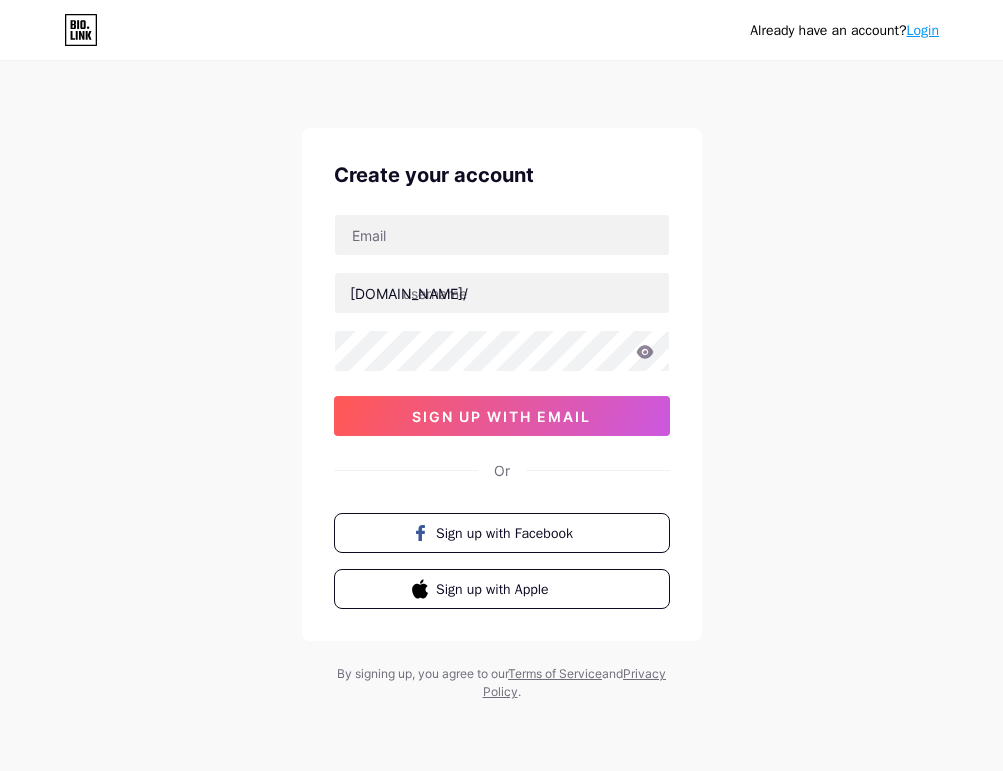 scroll, scrollTop: 0, scrollLeft: 0, axis: both 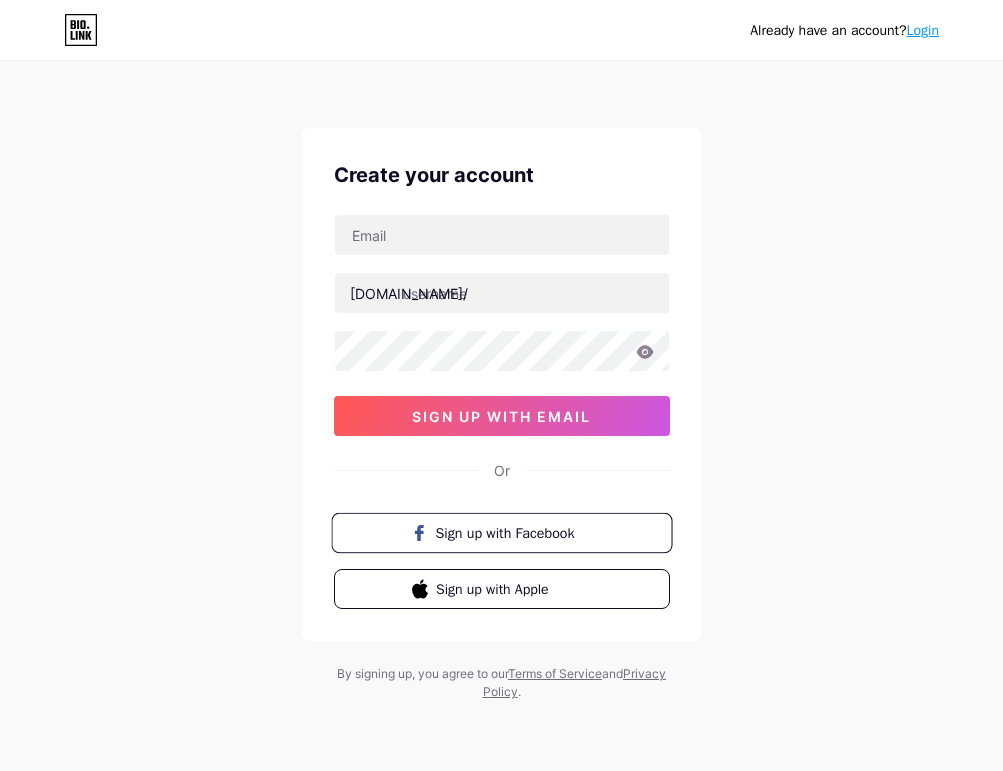 click on "Sign up with Facebook" at bounding box center [513, 532] 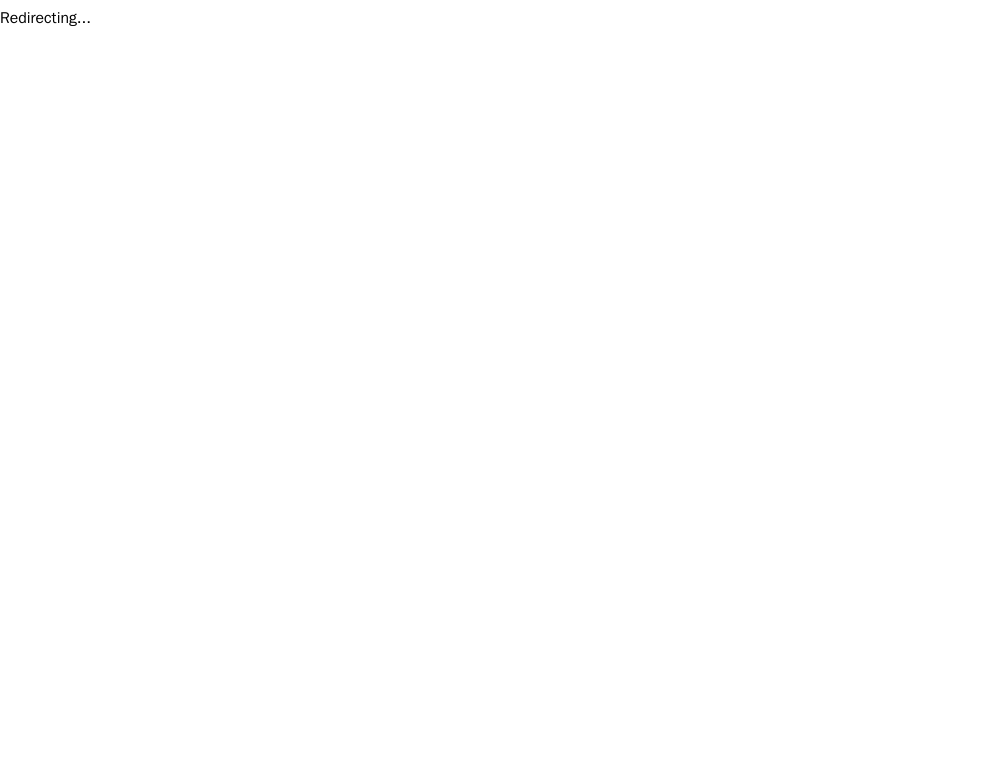 scroll, scrollTop: 0, scrollLeft: 0, axis: both 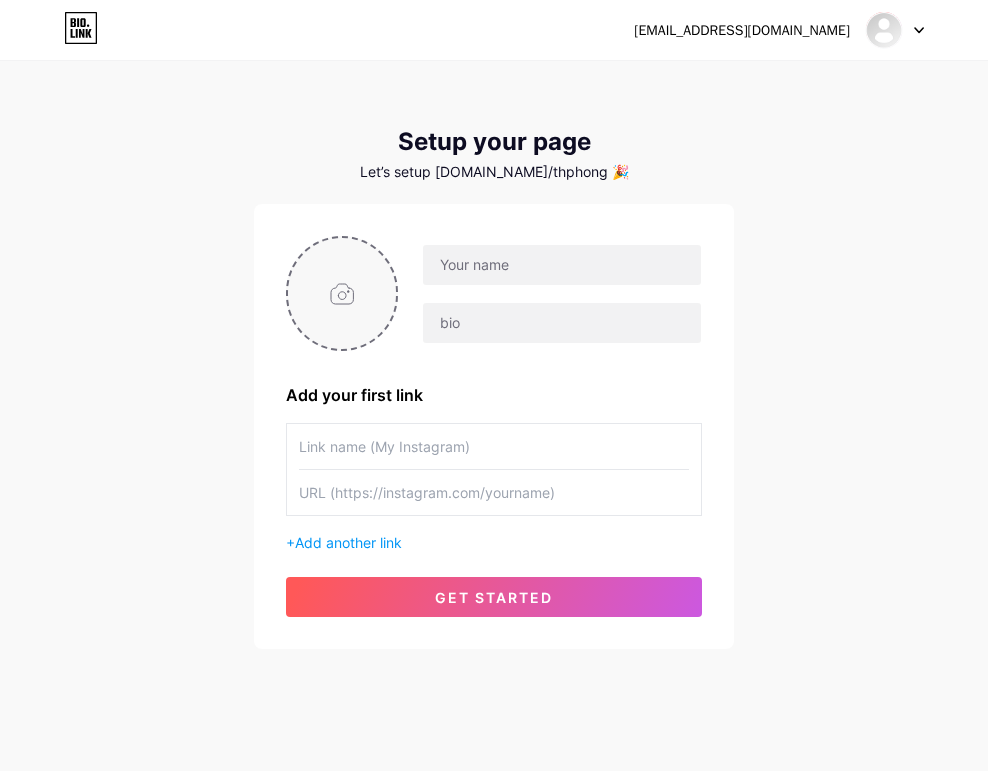 click at bounding box center [342, 293] 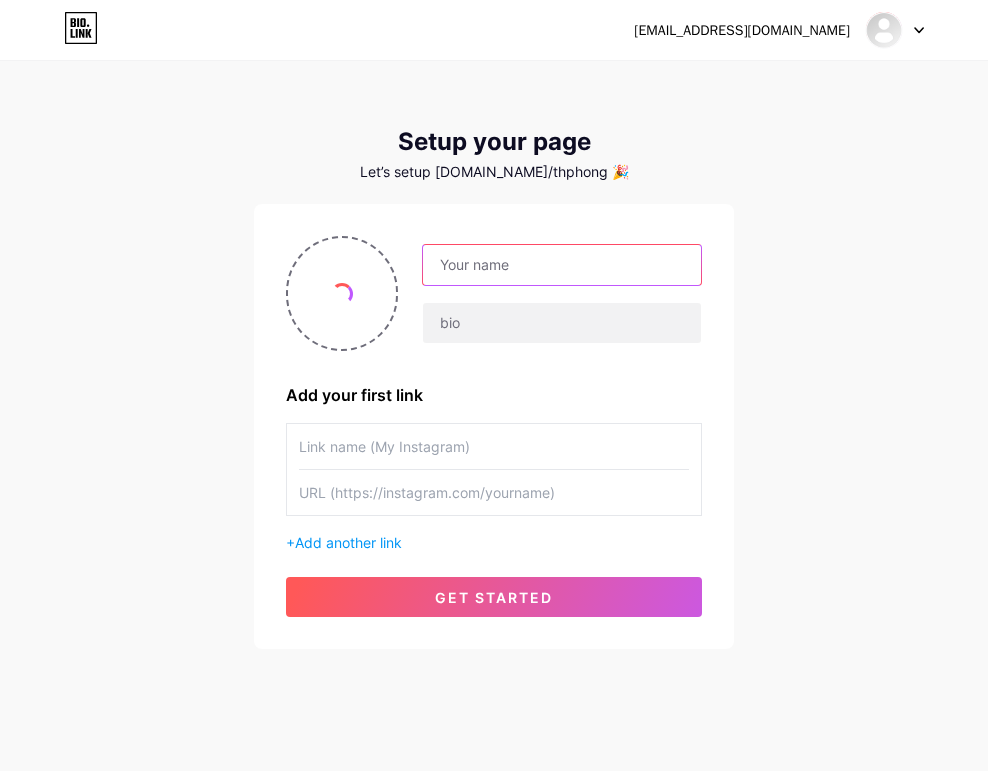 click at bounding box center (562, 265) 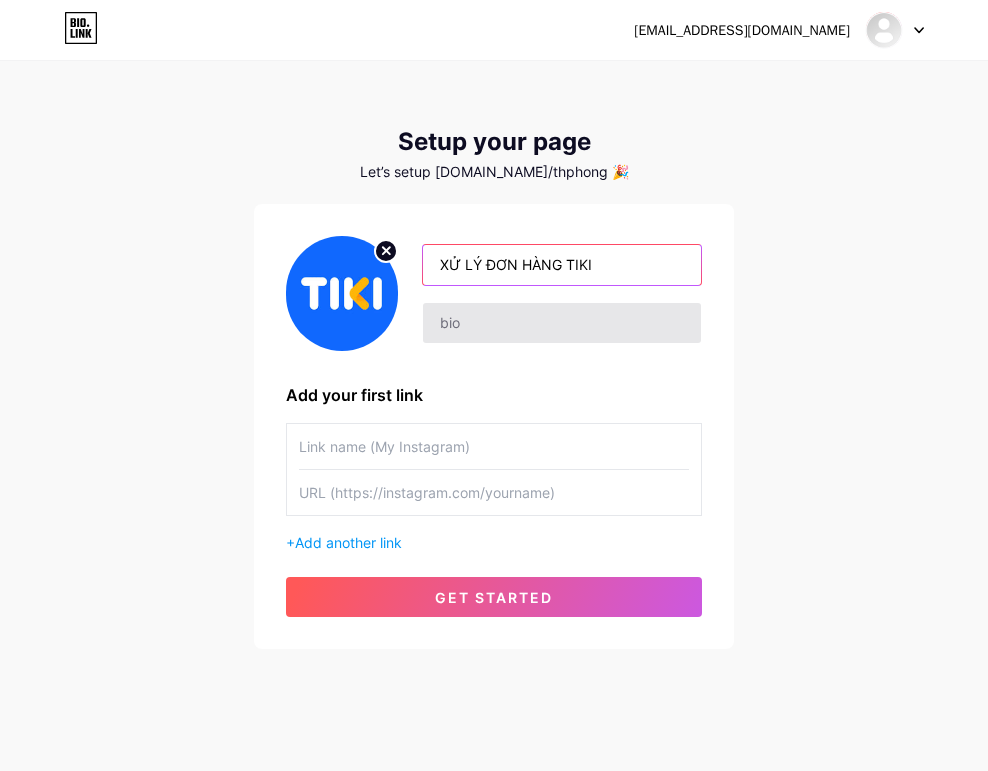 type on "XỬ LÝ ĐƠN HÀNG TIKI" 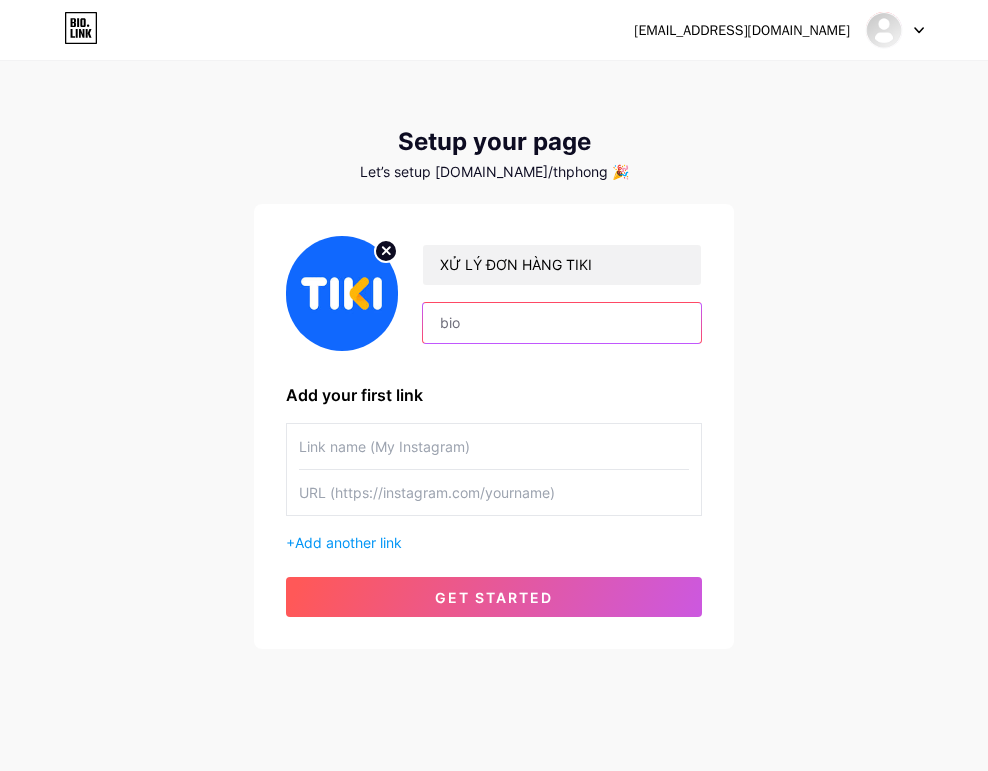 click at bounding box center [562, 323] 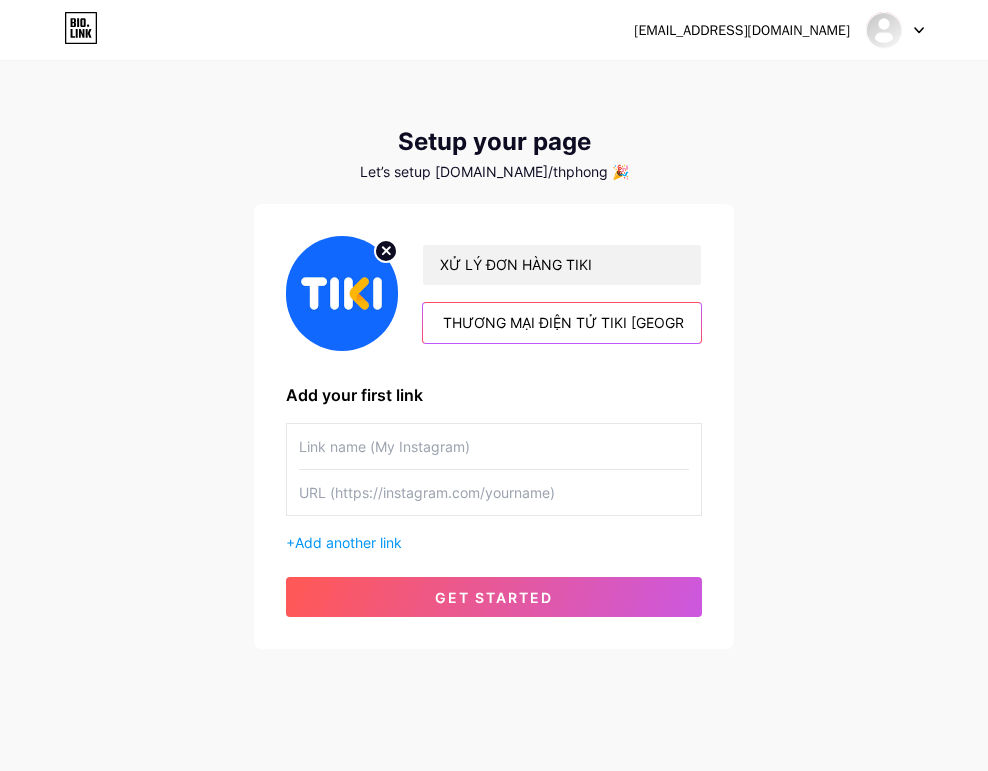 scroll, scrollTop: 0, scrollLeft: 146, axis: horizontal 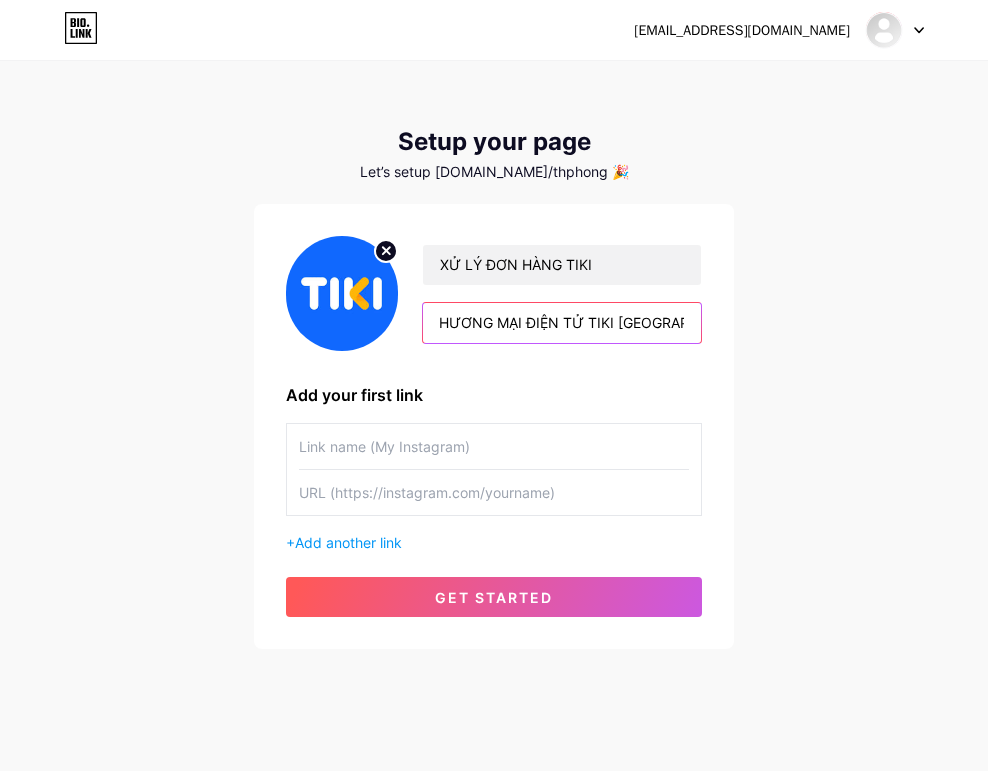 type on "CÔNG TY CỔ PHẦN THƯƠNG MẠI ĐIỆN TỬ TIKI VIỆT NAM" 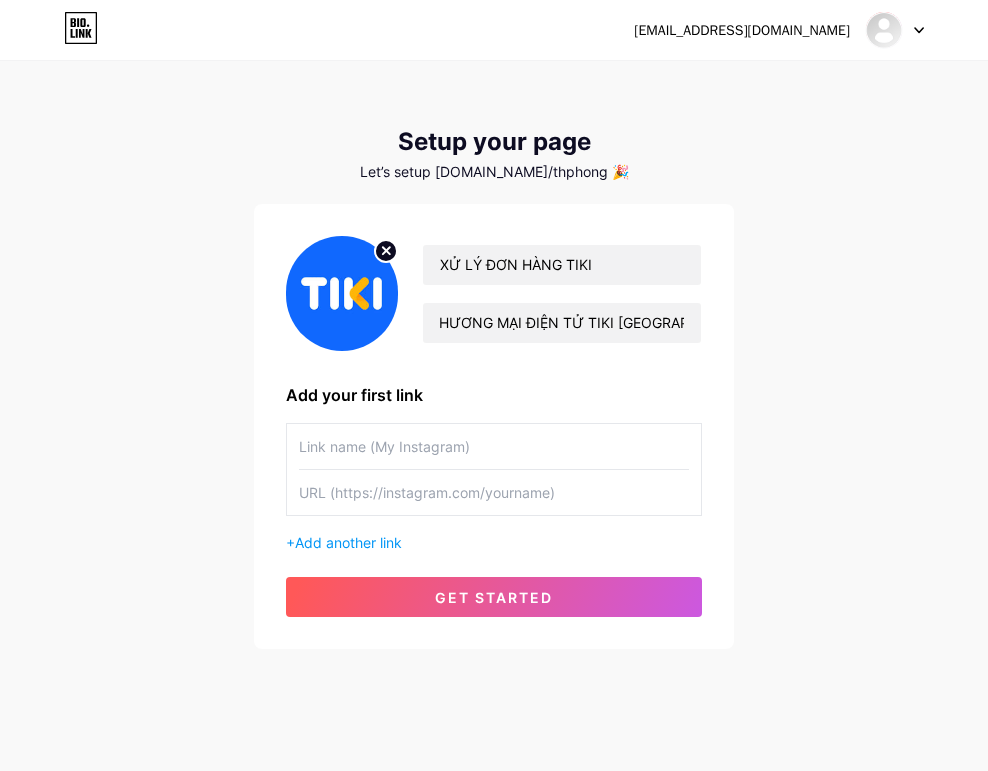 click on "XỬ LÝ ĐƠN HÀNG TIKI     CÔNG TY CỔ PHẦN THƯƠNG MẠI ĐIỆN TỬ TIKI VIỆT NAM     Add your first link
+  Add another link     get started" at bounding box center [494, 426] 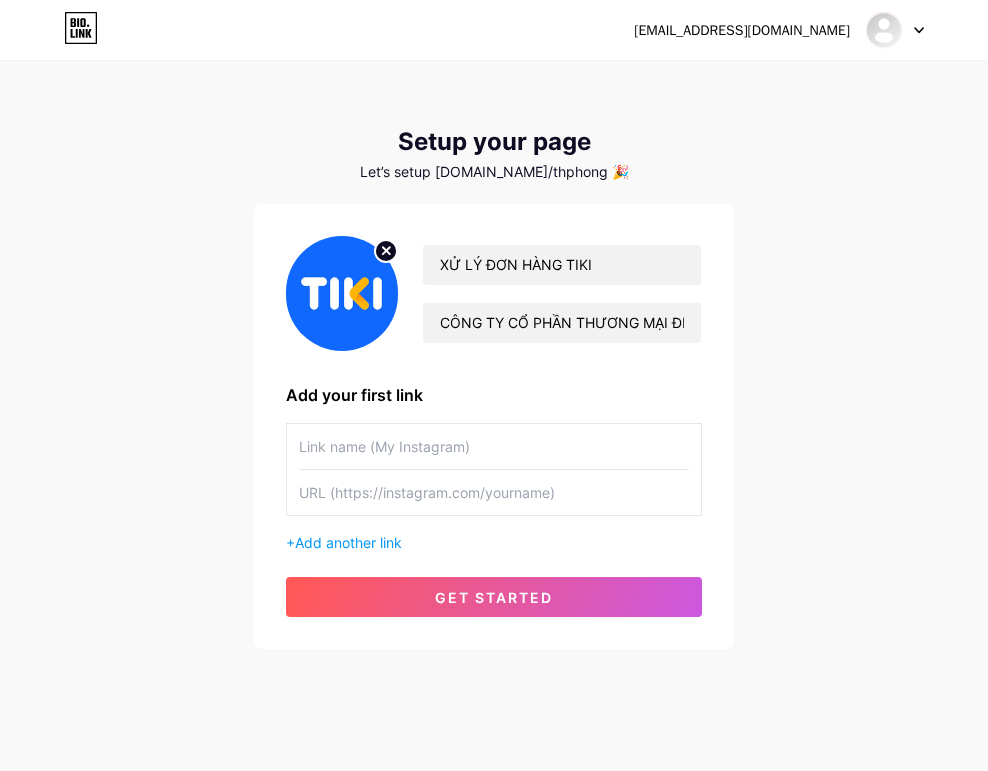 click at bounding box center [494, 446] 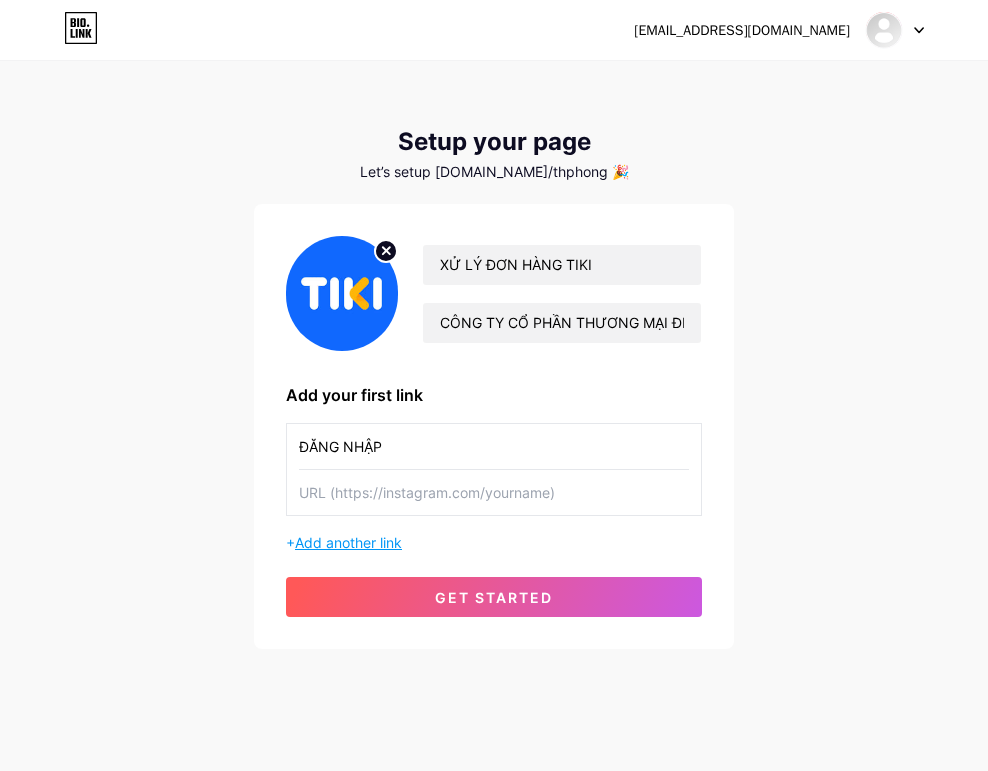 type on "ĐĂNG NHẬP" 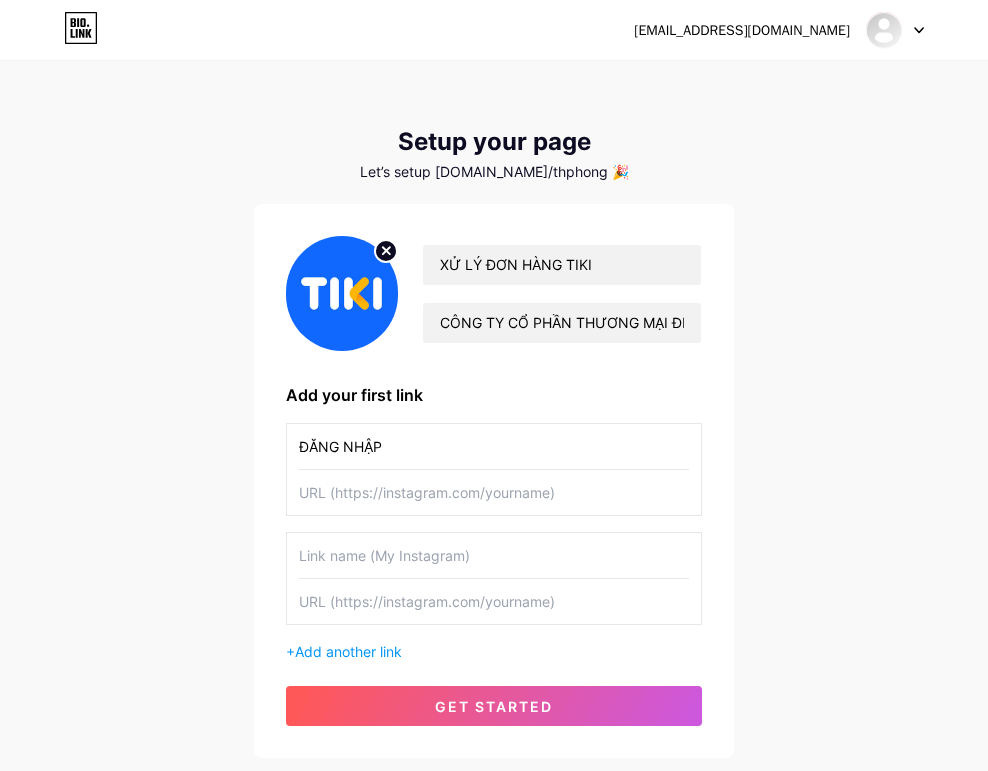 click at bounding box center [494, 555] 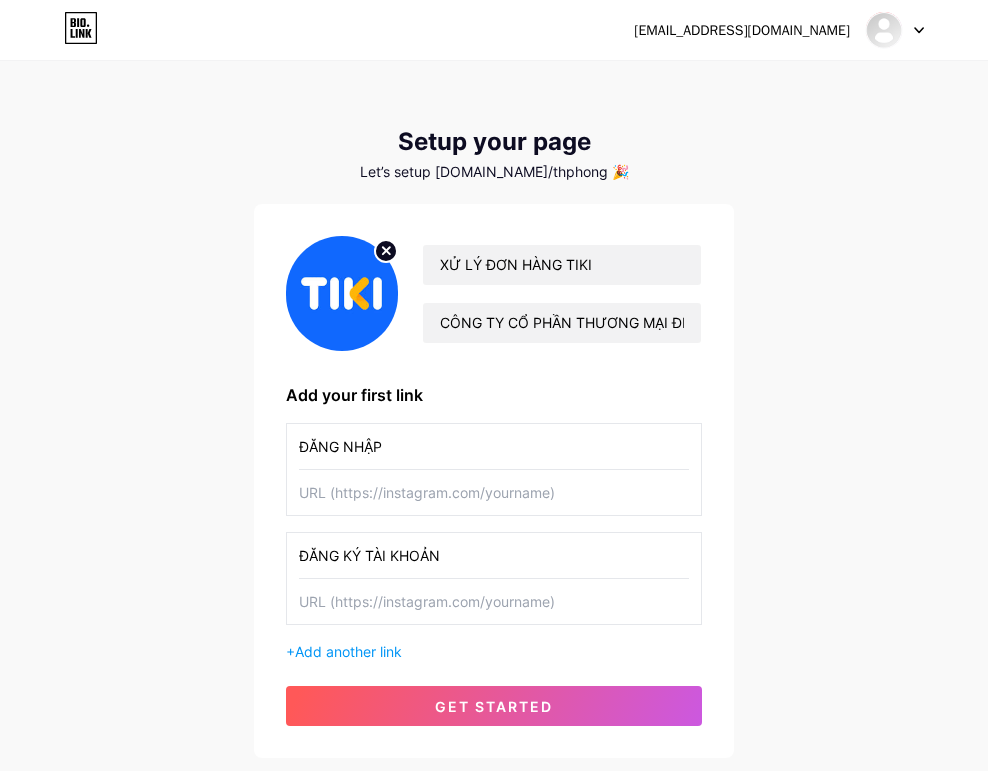 type on "ĐĂNG KÝ TÀI KHOẢN" 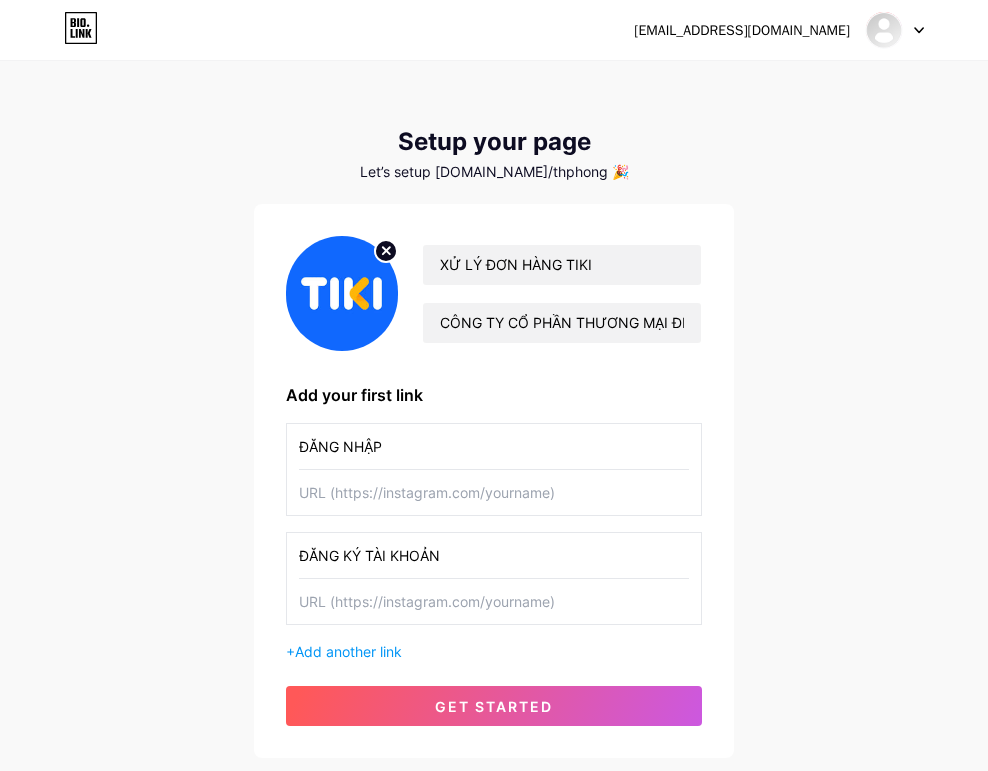 click at bounding box center [494, 492] 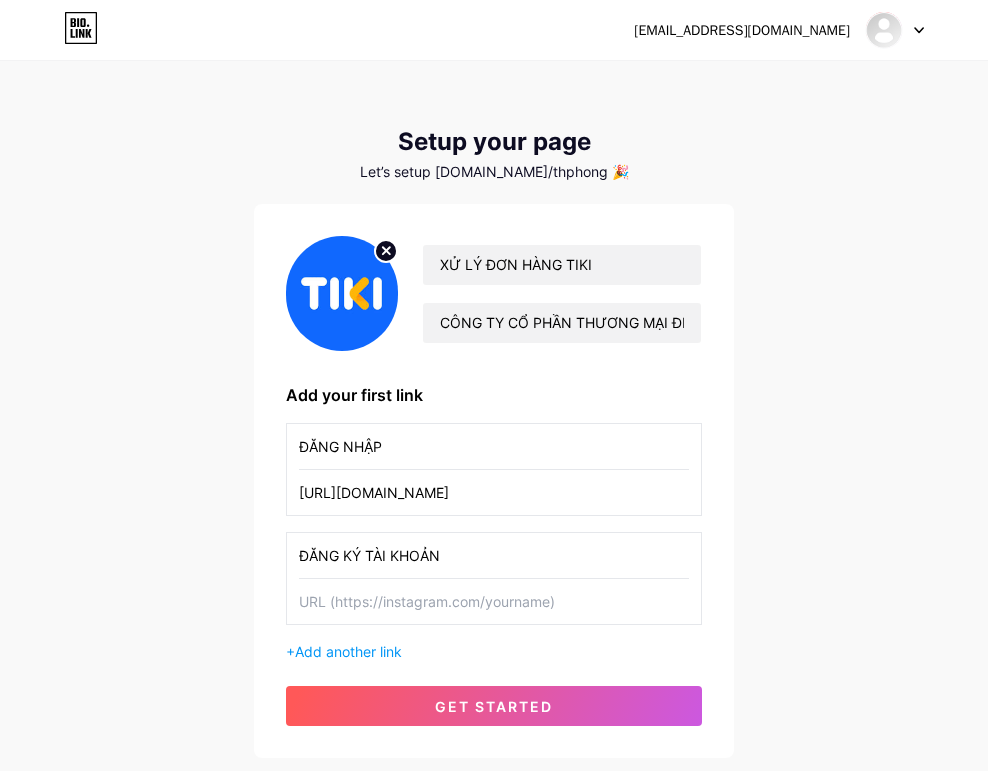 click on "https://djrf33.com/" at bounding box center (494, 492) 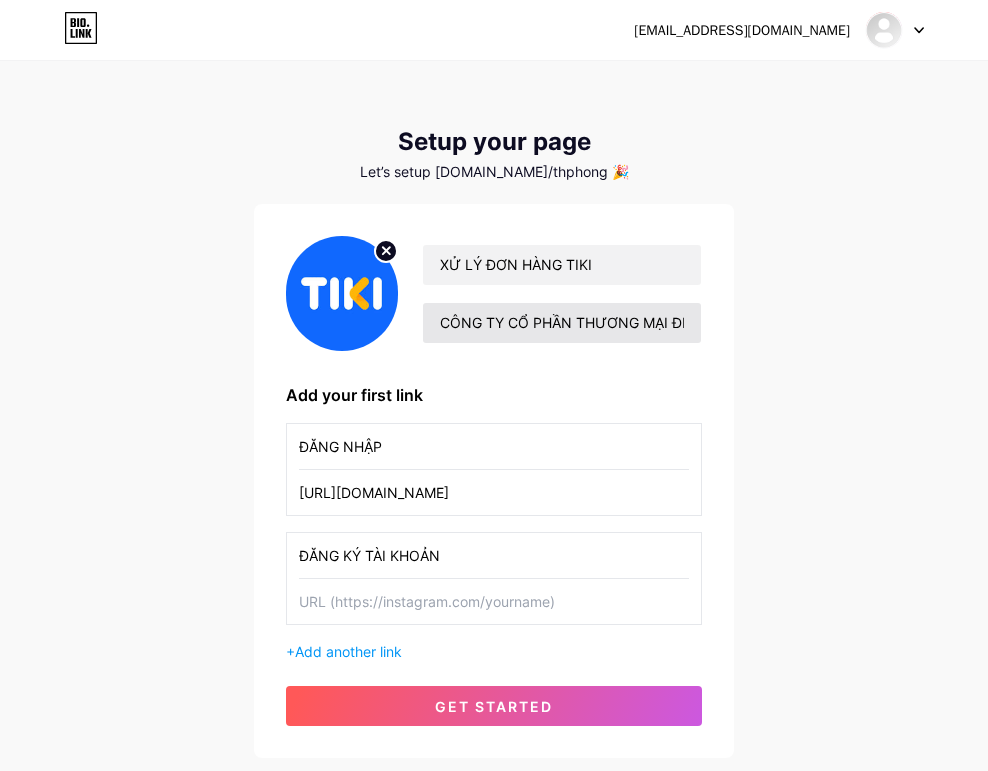 paste on "login" 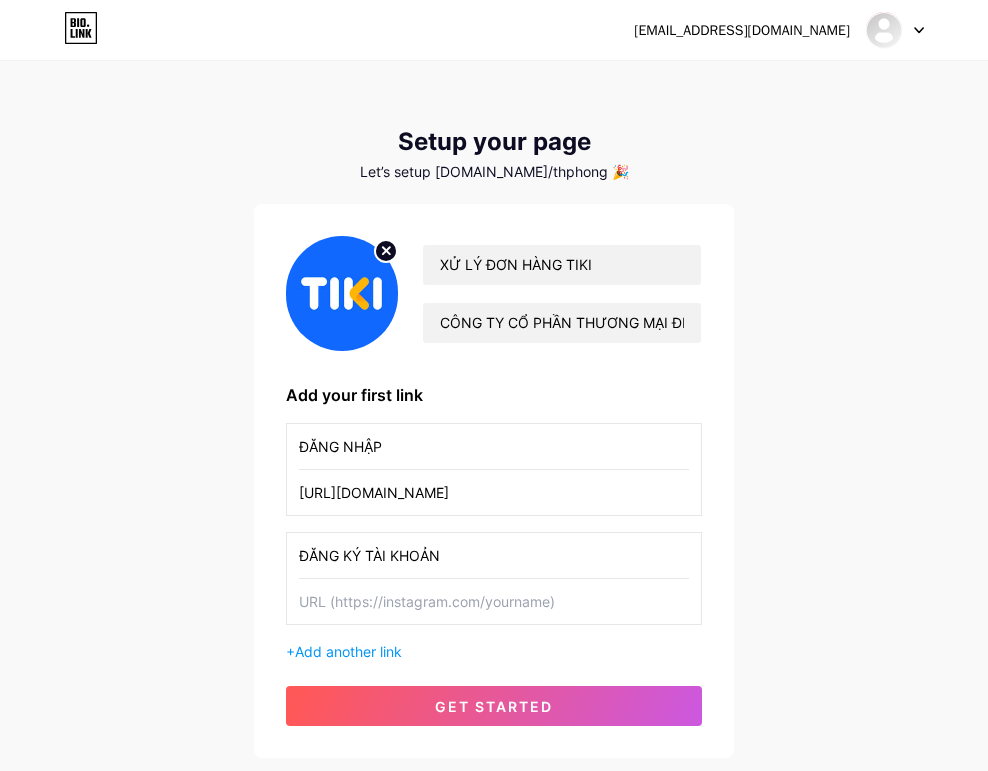 type on "[URL][DOMAIN_NAME]" 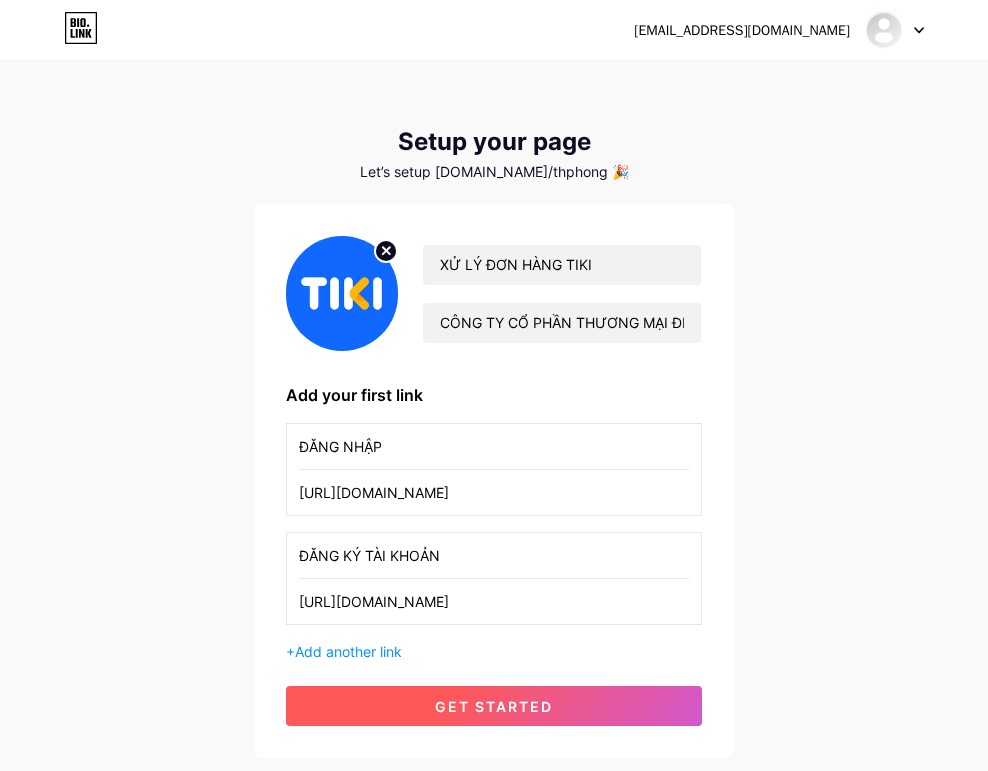 type on "[URL][DOMAIN_NAME]" 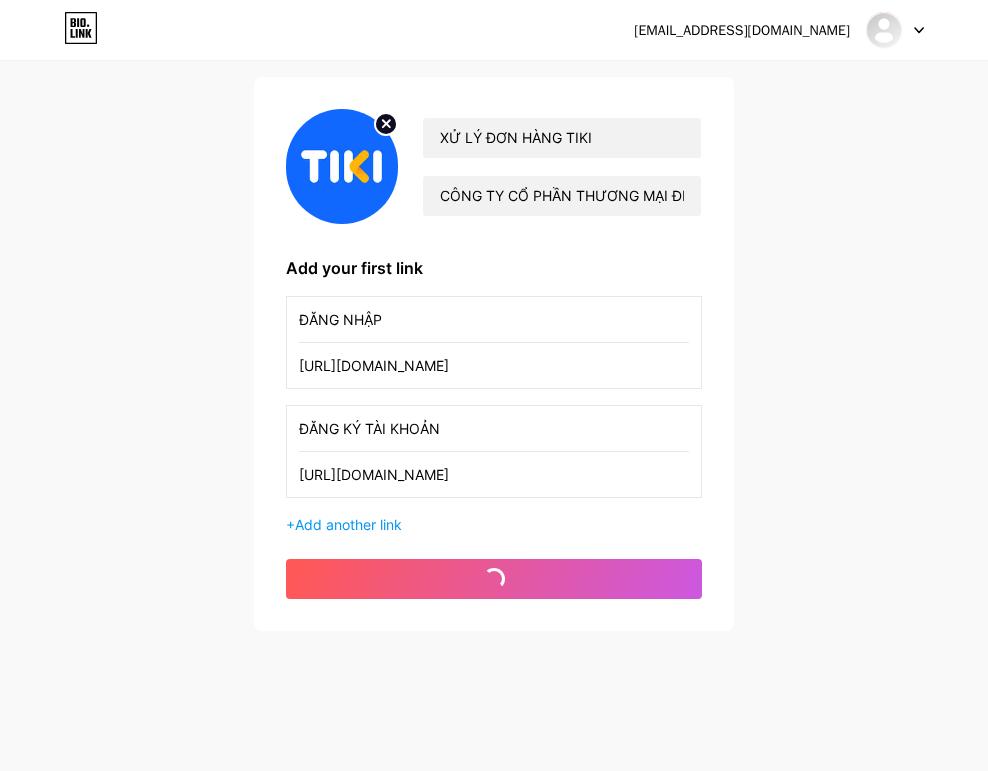 scroll, scrollTop: 131, scrollLeft: 0, axis: vertical 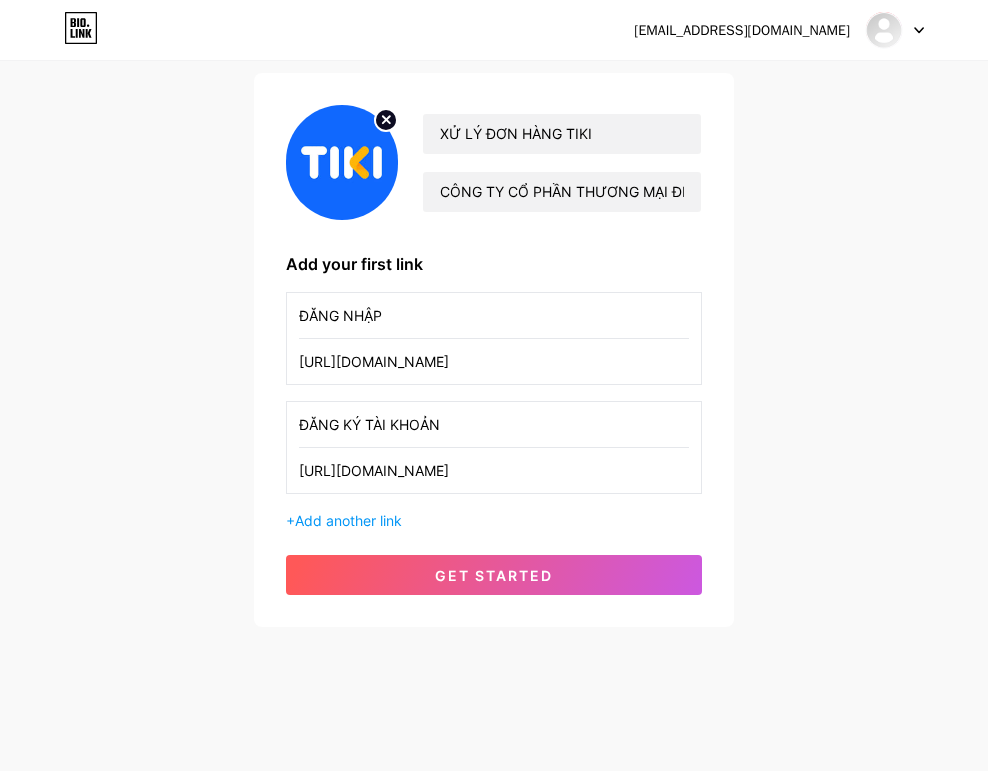 type 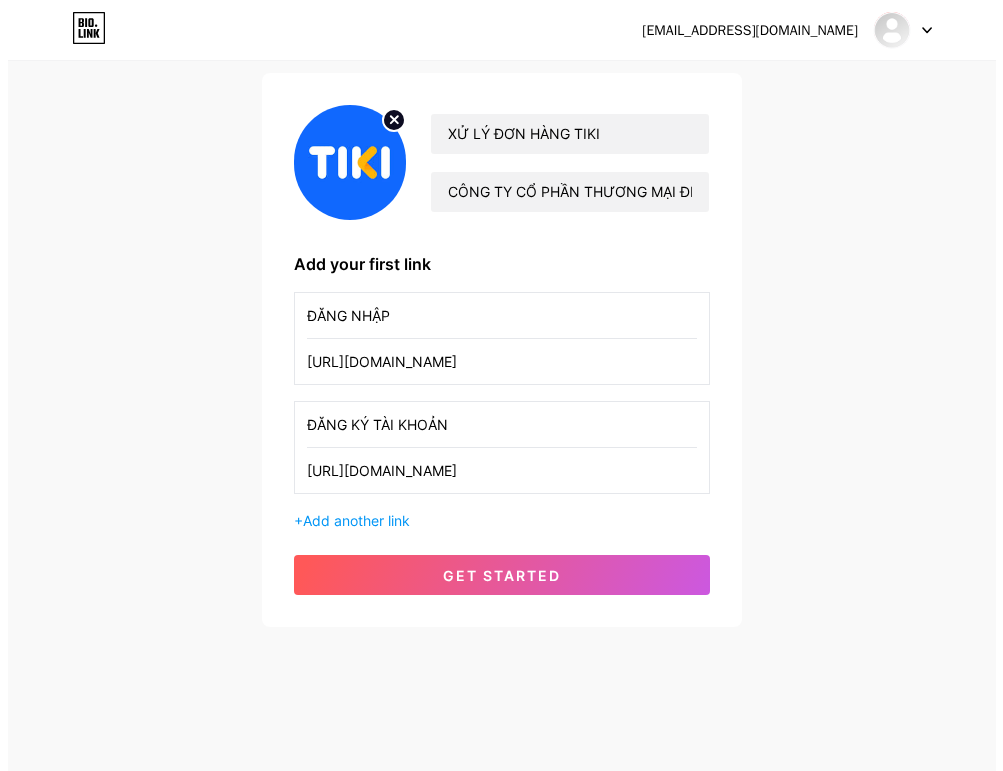 scroll, scrollTop: 0, scrollLeft: 0, axis: both 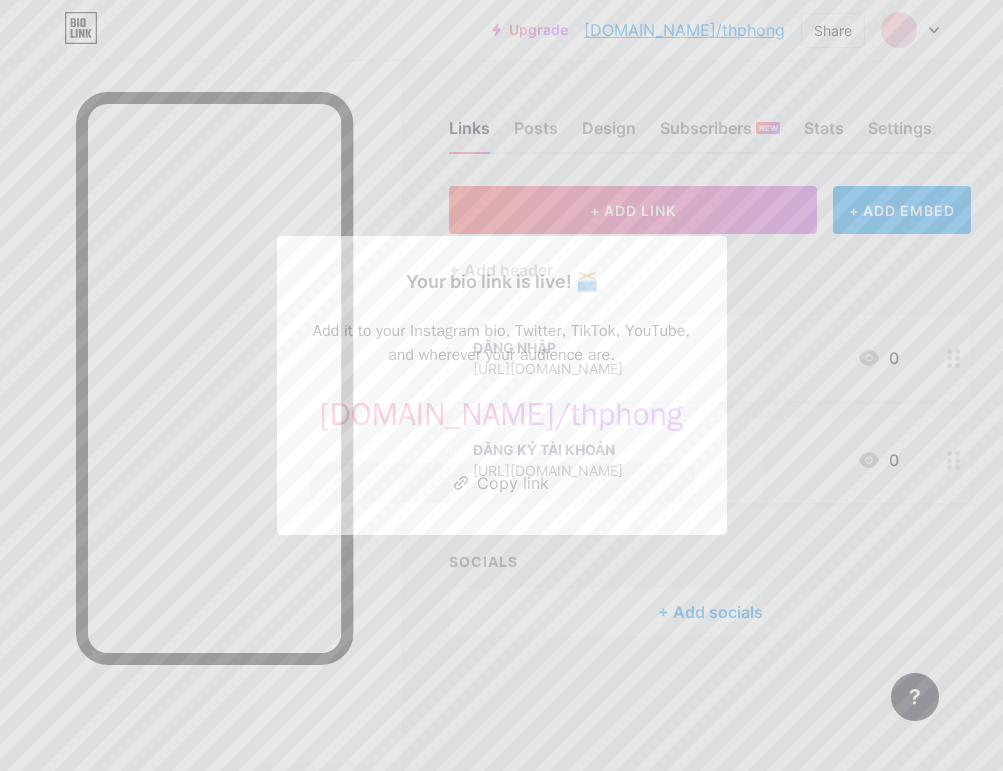 click at bounding box center [501, 385] 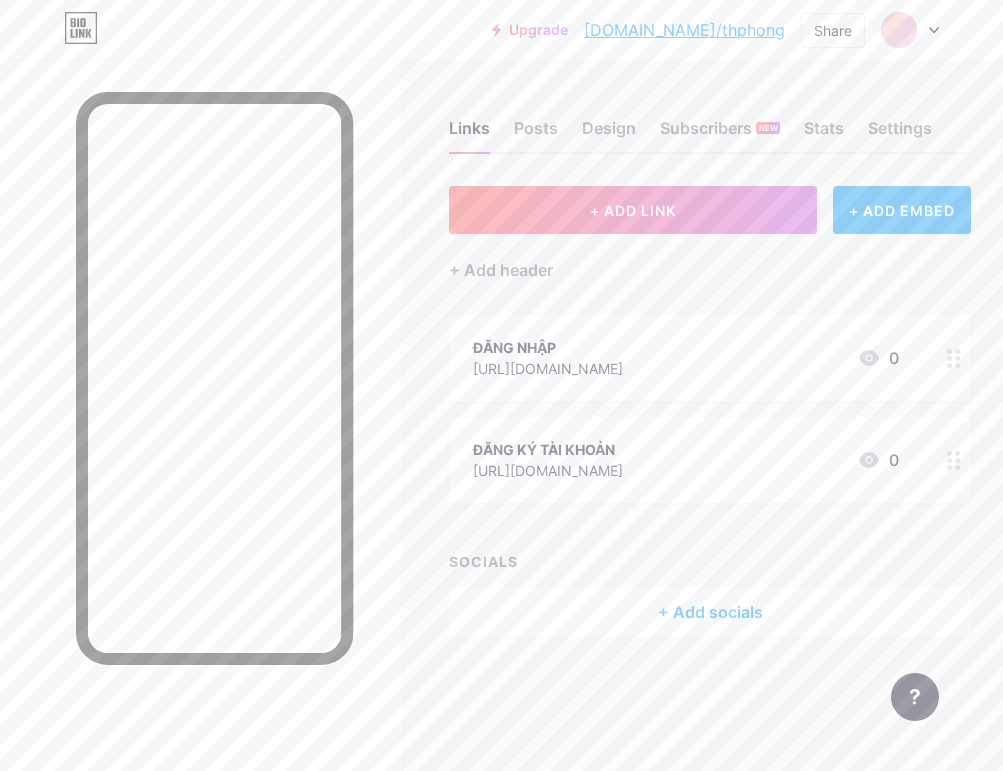 click 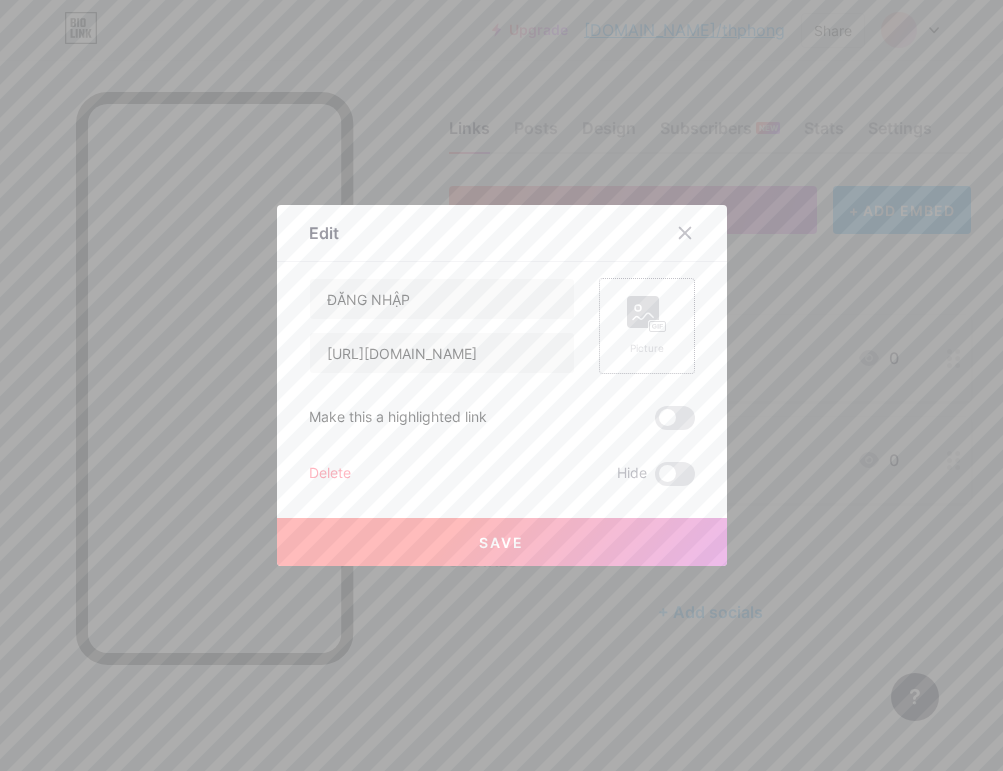 click 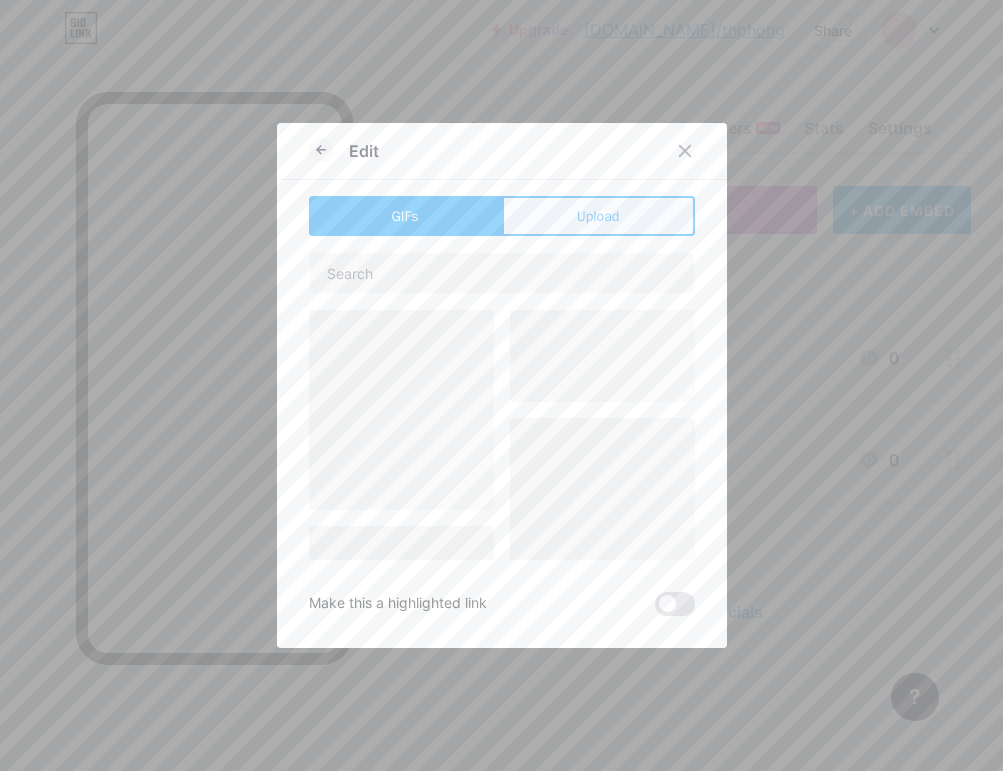 click on "Upload" at bounding box center (598, 216) 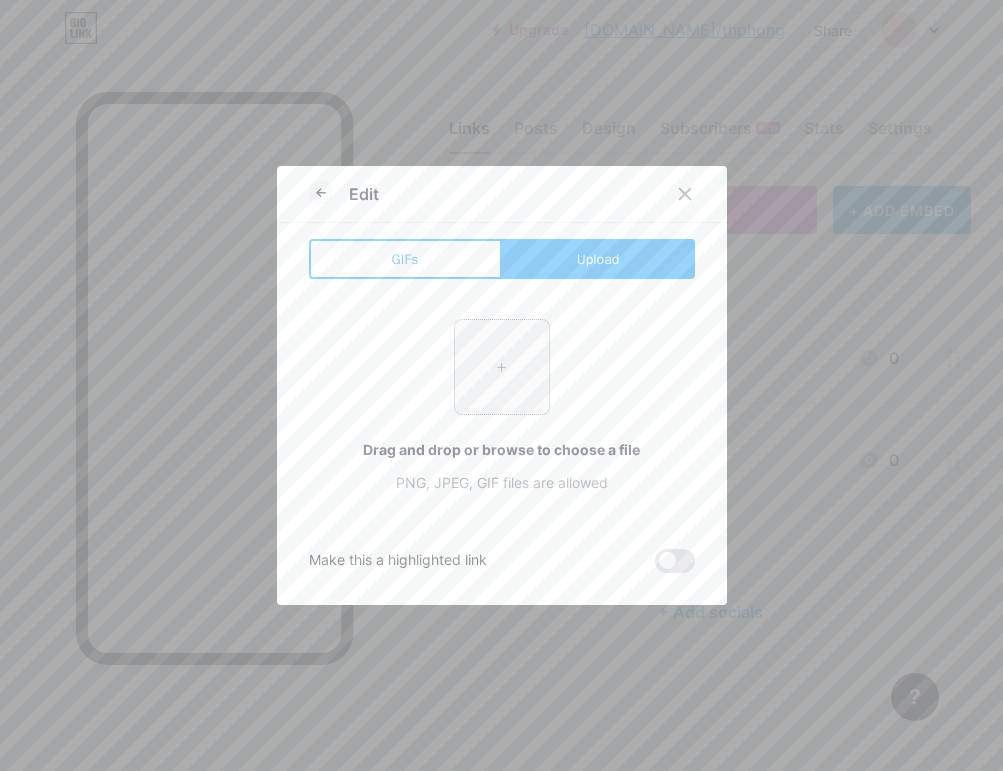 click at bounding box center [502, 367] 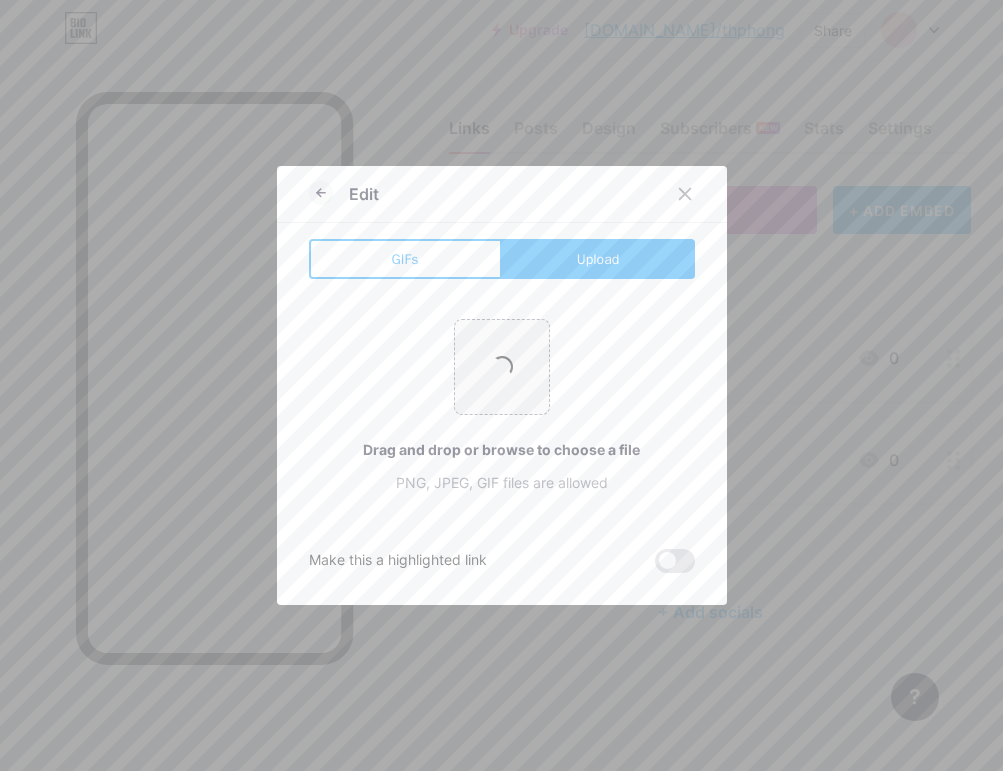 click on "+       Drag and drop or browse to choose a file   PNG, JPEG, GIF files are allowed" at bounding box center (502, 406) 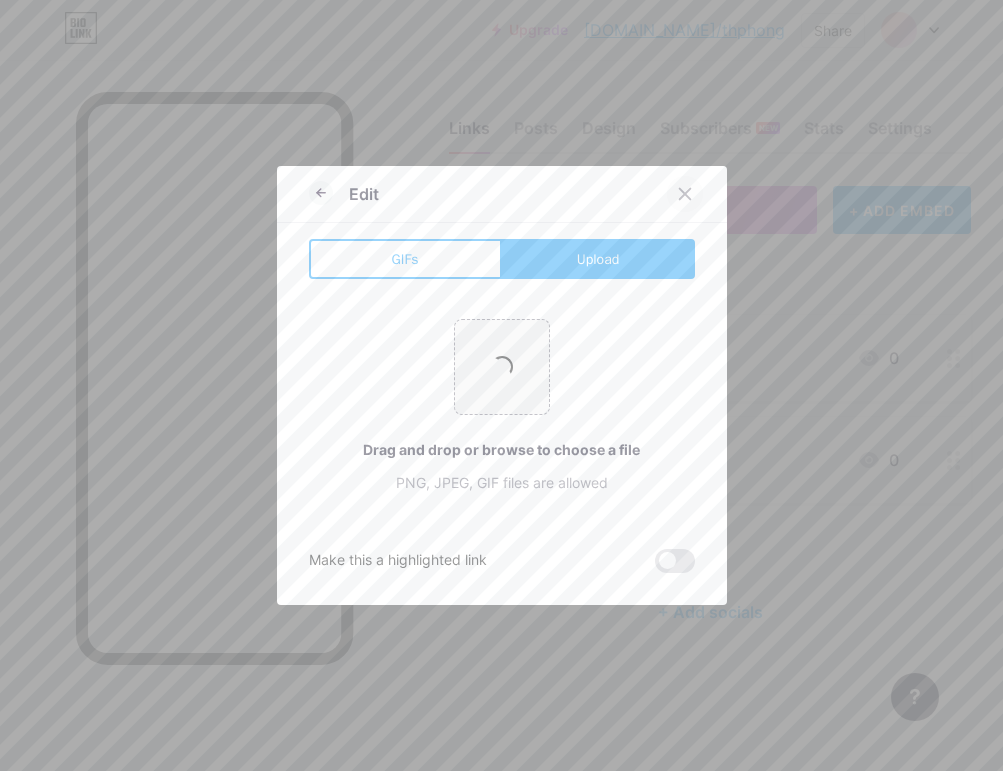 click 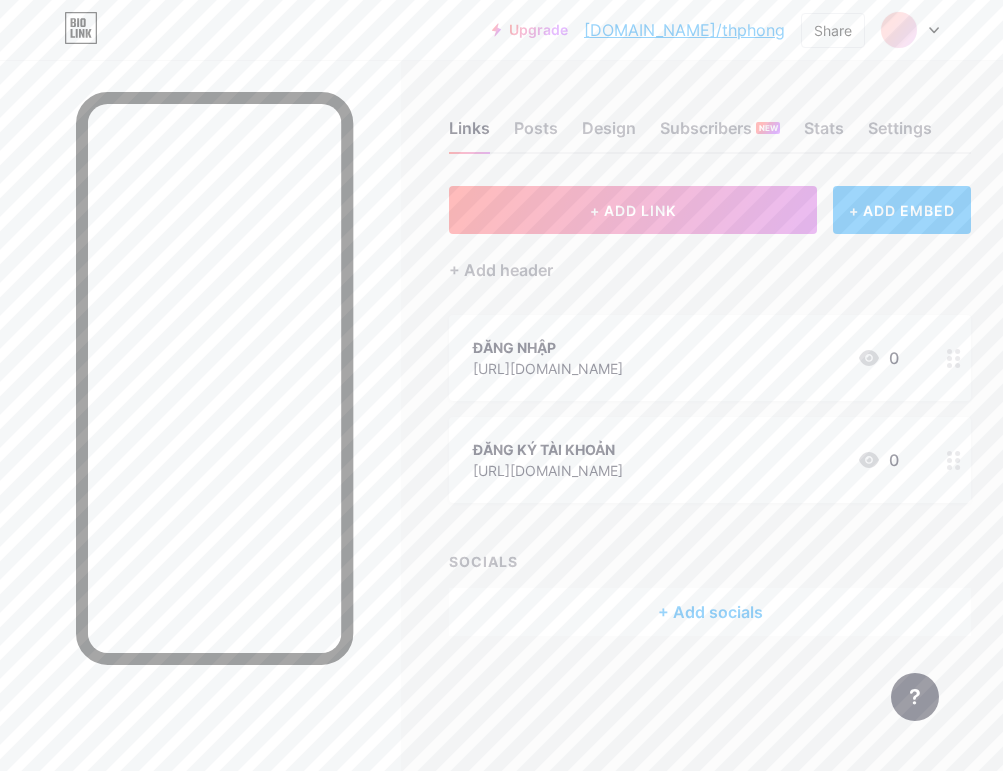 click on "+ ADD EMBED" at bounding box center [902, 210] 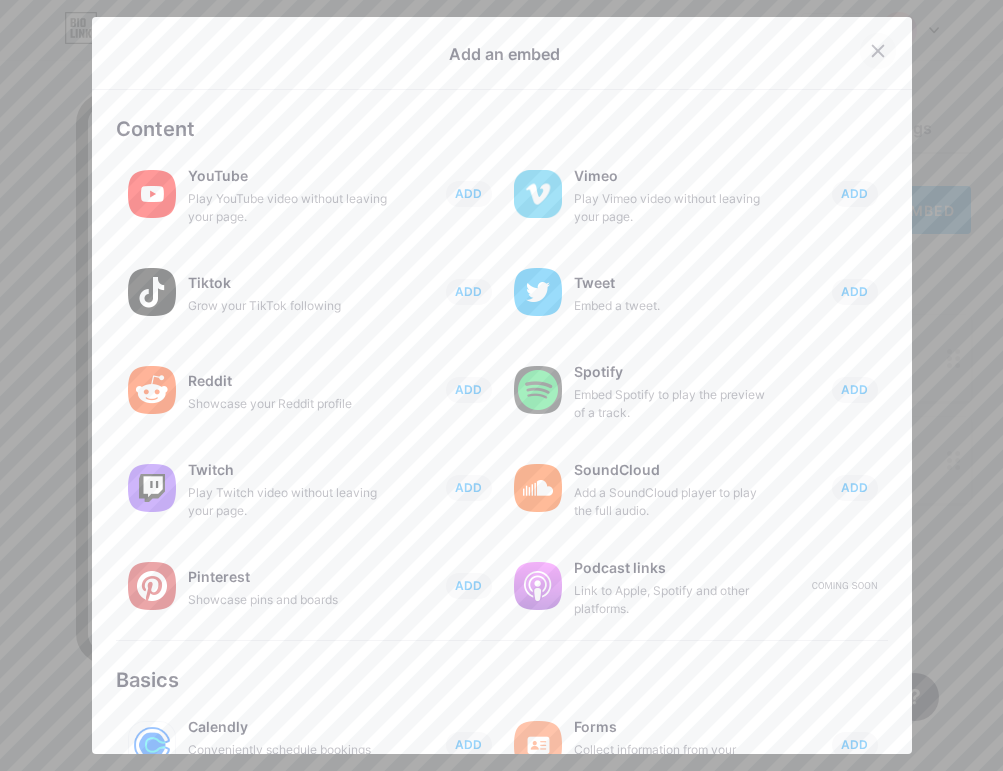 click 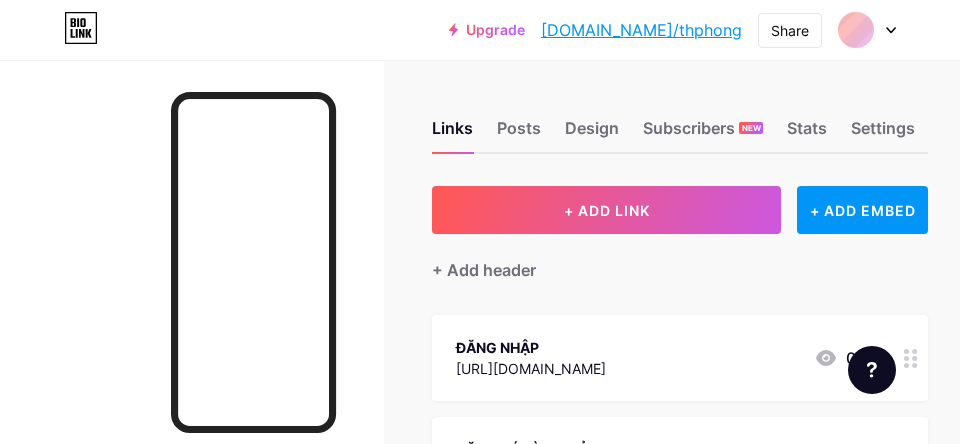 scroll, scrollTop: 200, scrollLeft: 0, axis: vertical 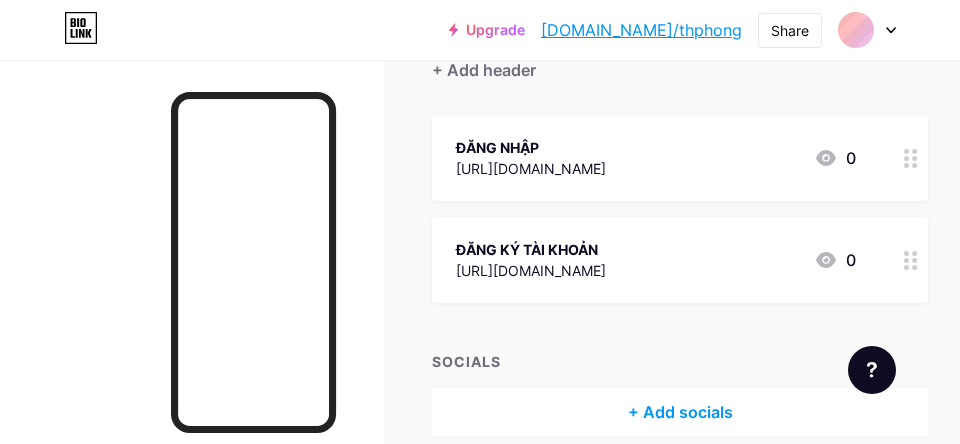 click 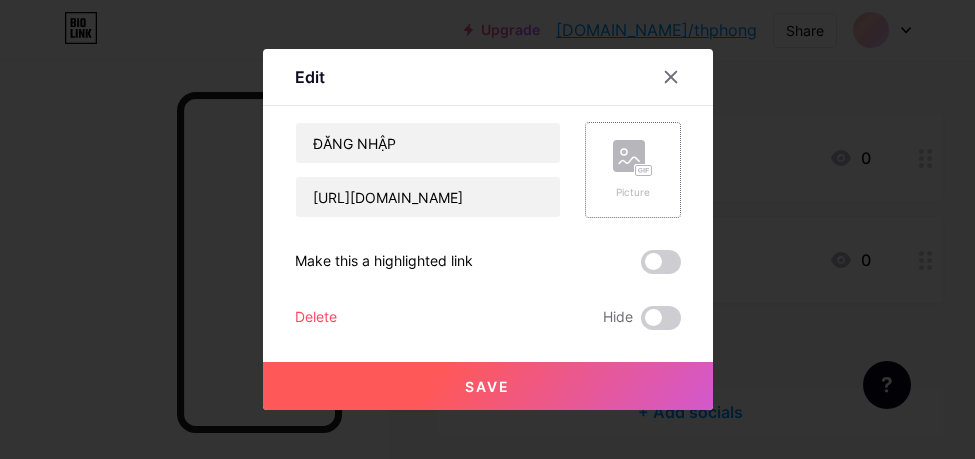 click on "Picture" at bounding box center (633, 170) 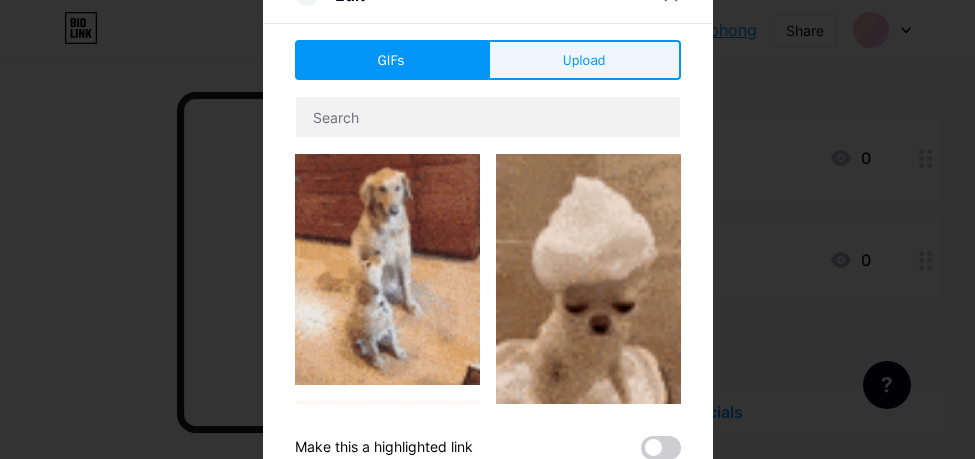 click on "Upload" at bounding box center (584, 60) 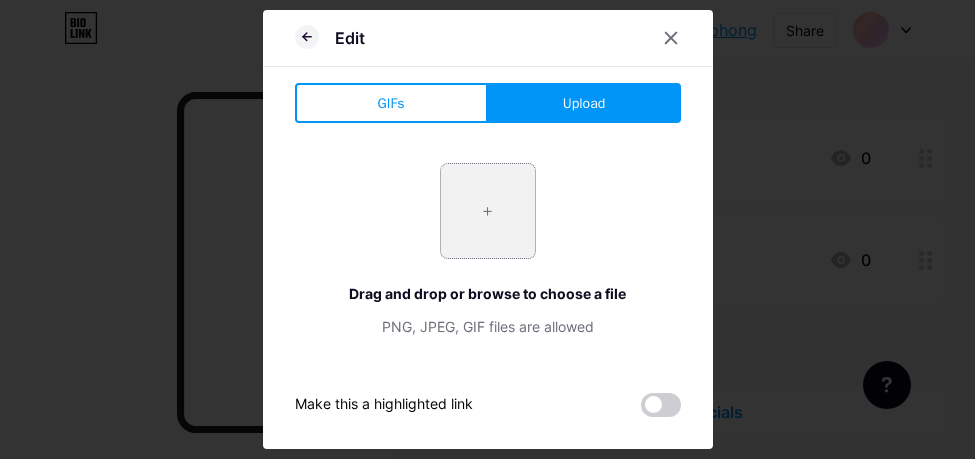 click at bounding box center (488, 211) 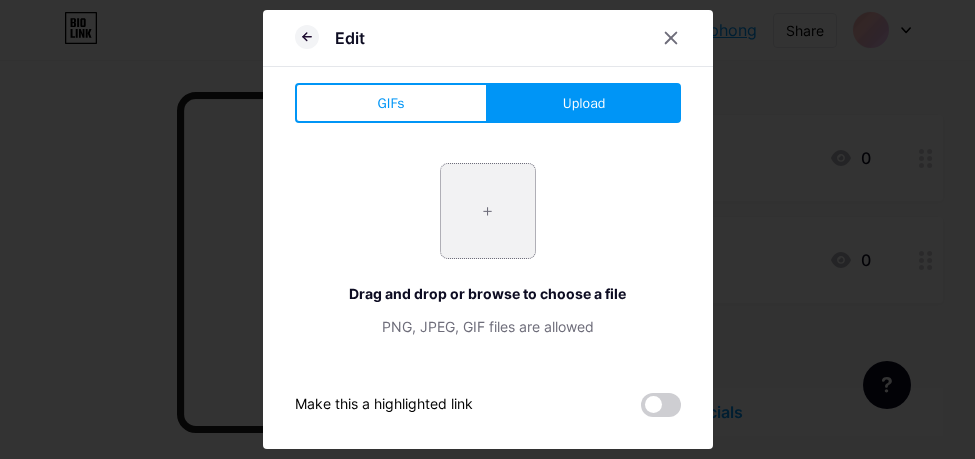 type on "C:\fakepath\photo_2025-06-16_19-55-30.jpg" 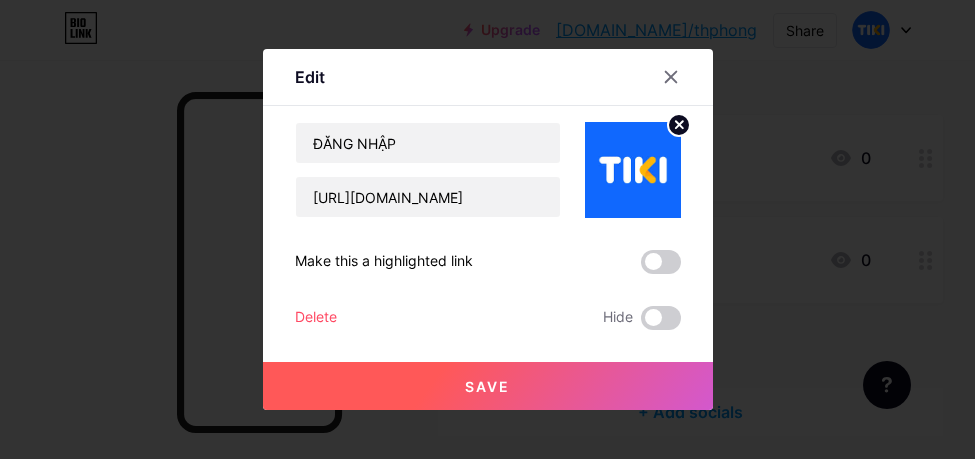 click on "Save" at bounding box center (488, 386) 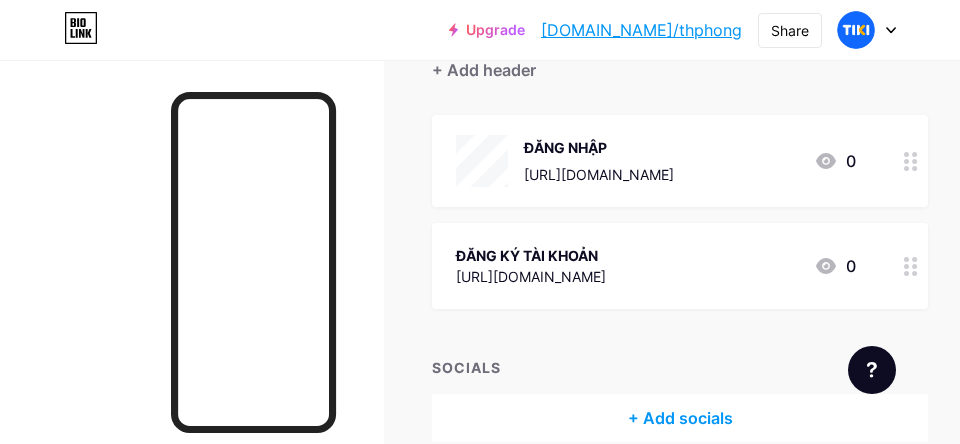 click 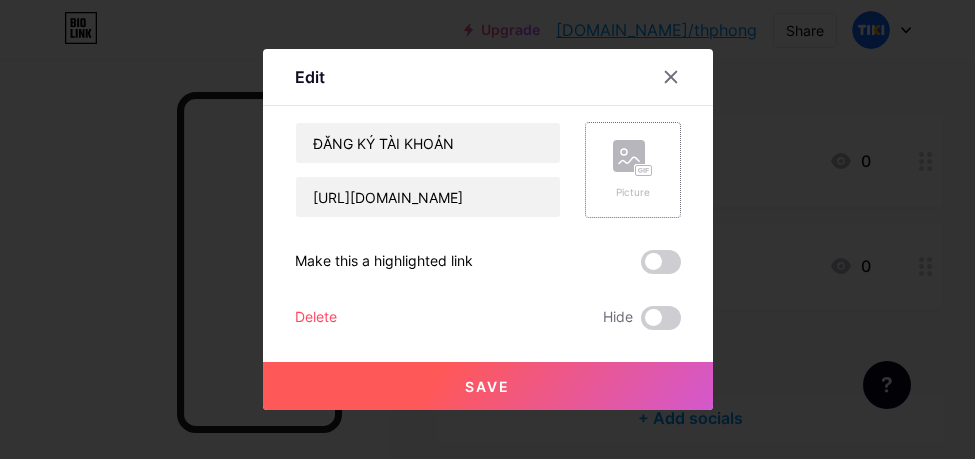 click on "Picture" at bounding box center [633, 170] 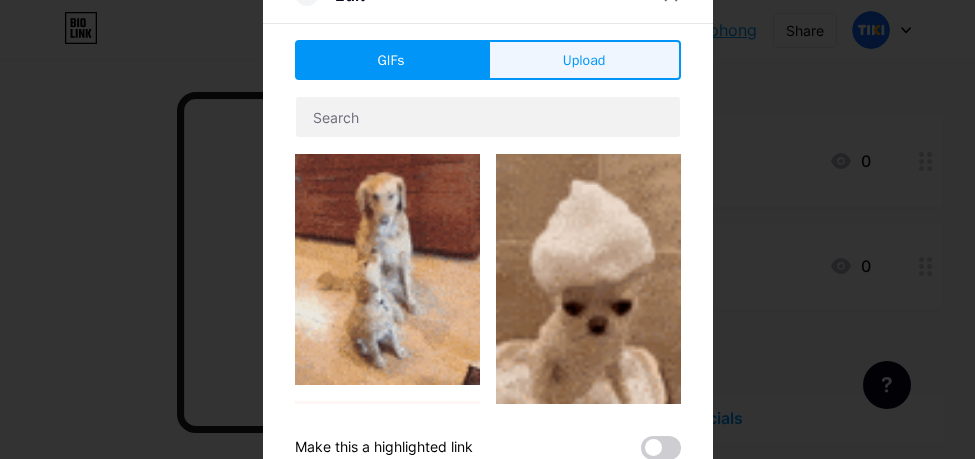click on "Upload" at bounding box center [584, 60] 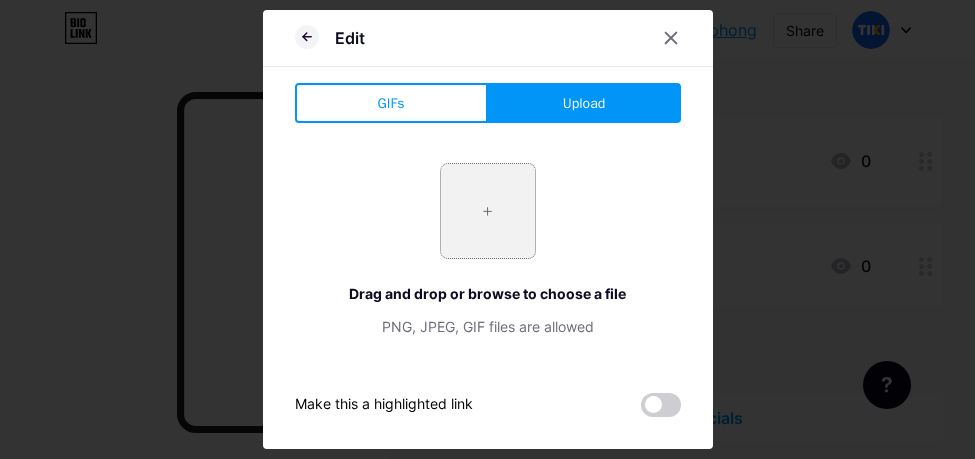 click at bounding box center [488, 211] 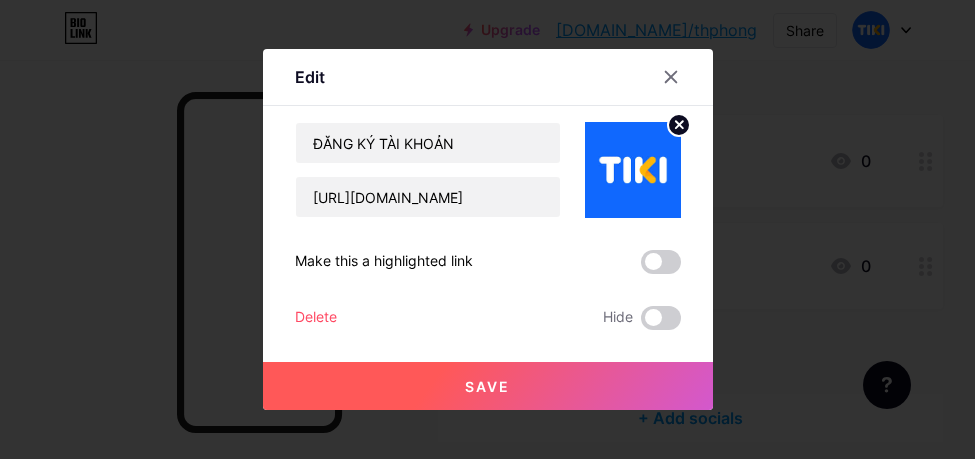 click on "Save" at bounding box center (488, 386) 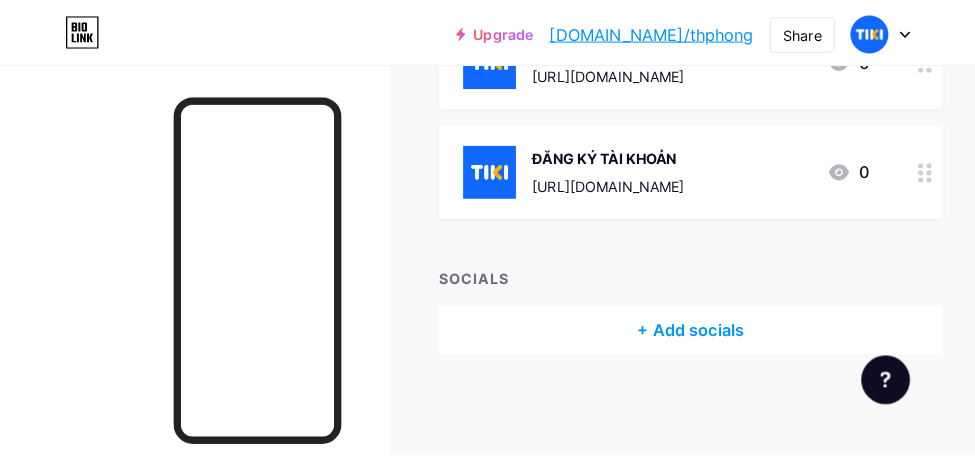 scroll, scrollTop: 0, scrollLeft: 0, axis: both 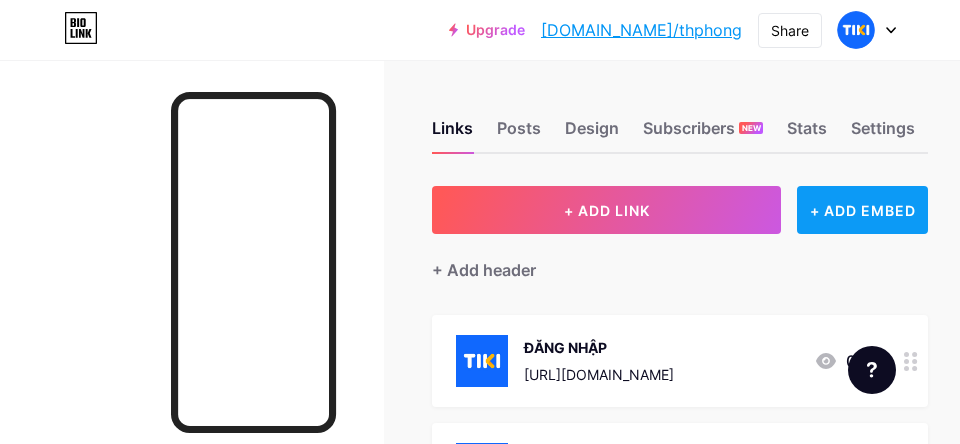 click on "+ ADD EMBED" at bounding box center [862, 210] 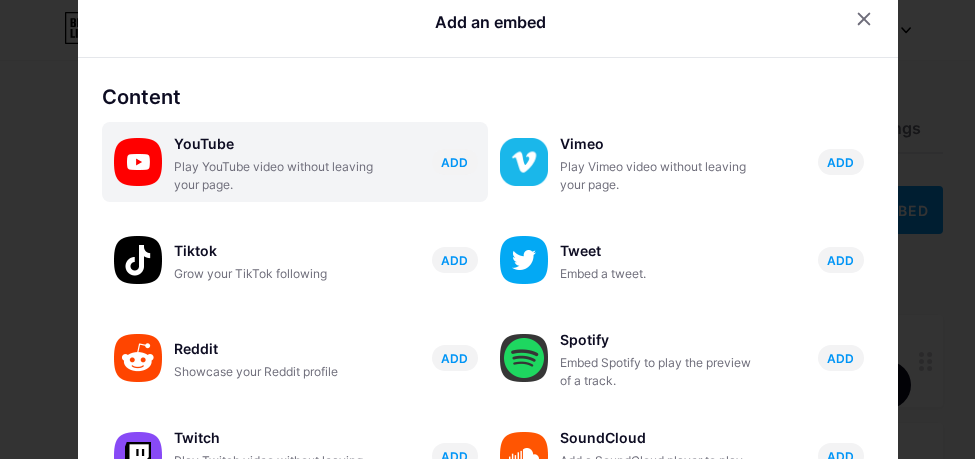 click on "Play YouTube video without leaving your page." at bounding box center (274, 176) 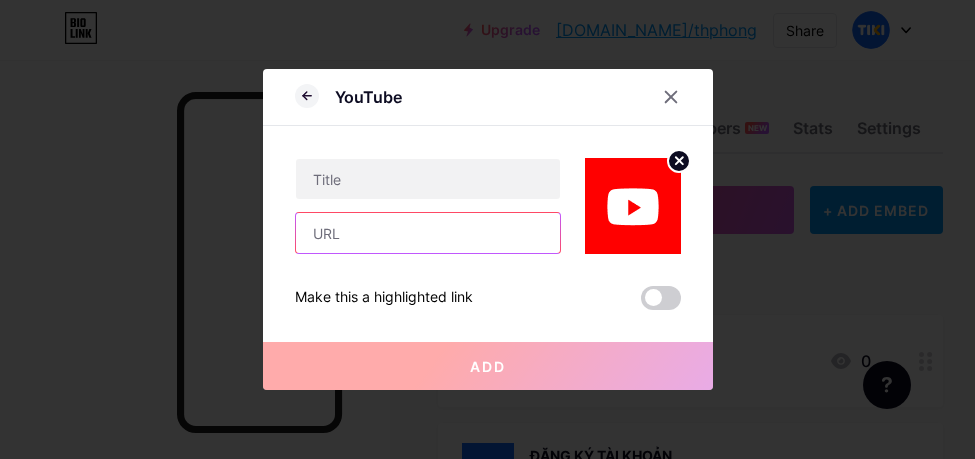 drag, startPoint x: 427, startPoint y: 235, endPoint x: 421, endPoint y: 226, distance: 10.816654 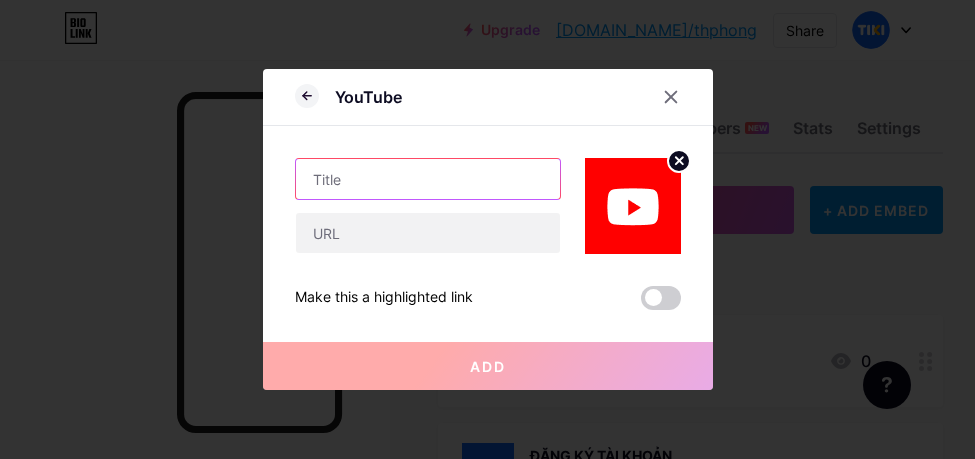 click at bounding box center (428, 179) 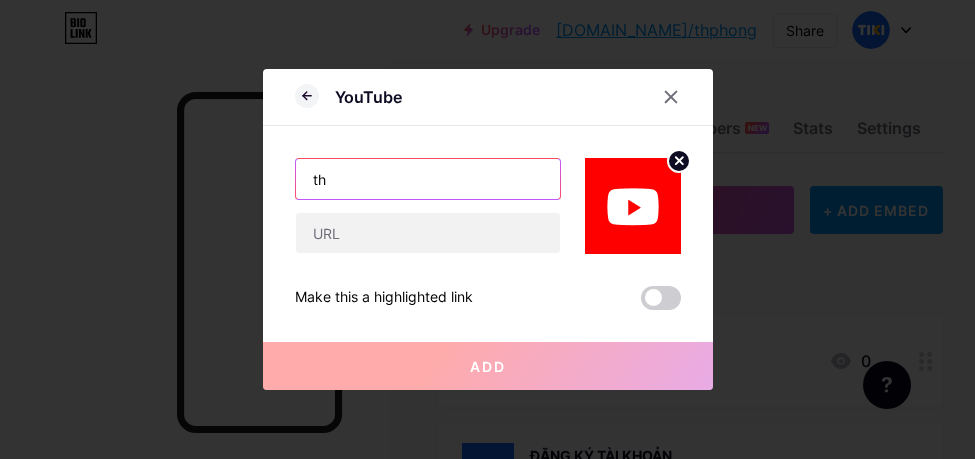 type on "t" 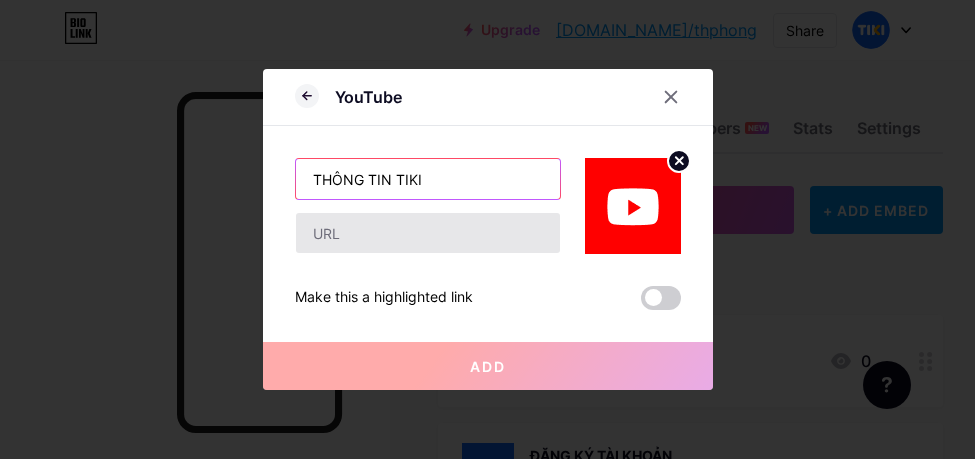 type on "THÔNG TIN TIKI" 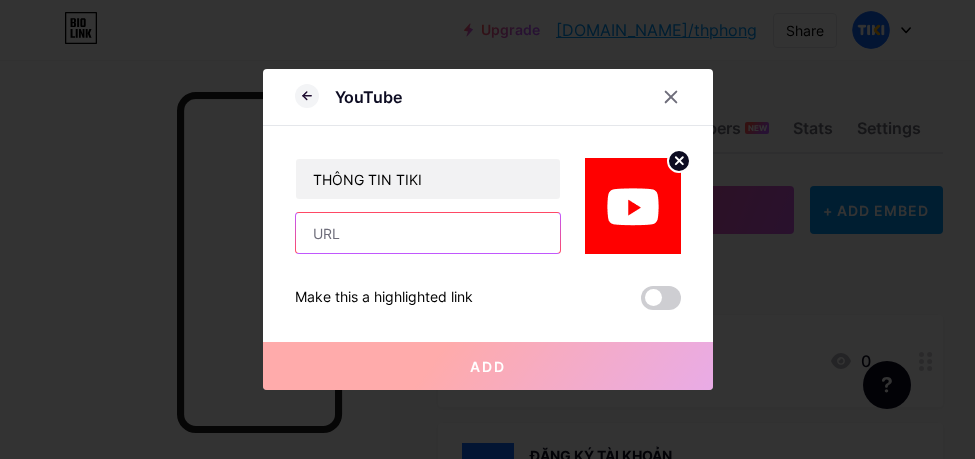 click at bounding box center [428, 233] 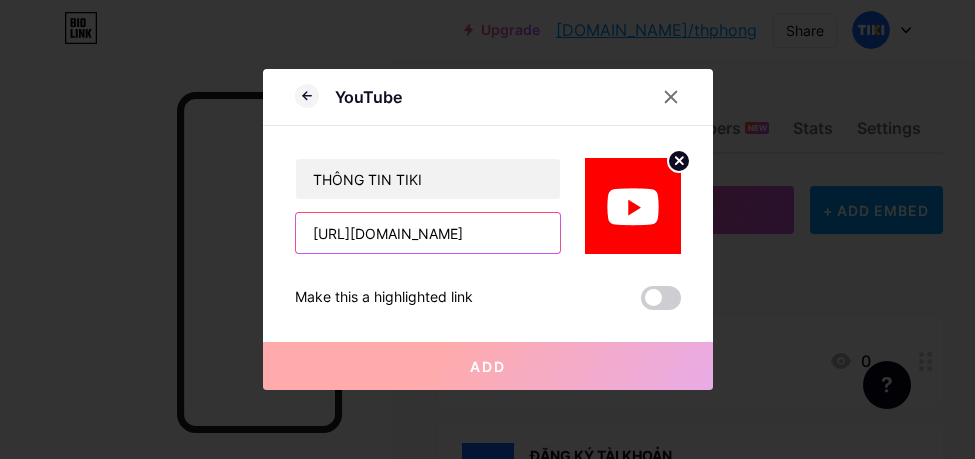 scroll, scrollTop: 0, scrollLeft: 138, axis: horizontal 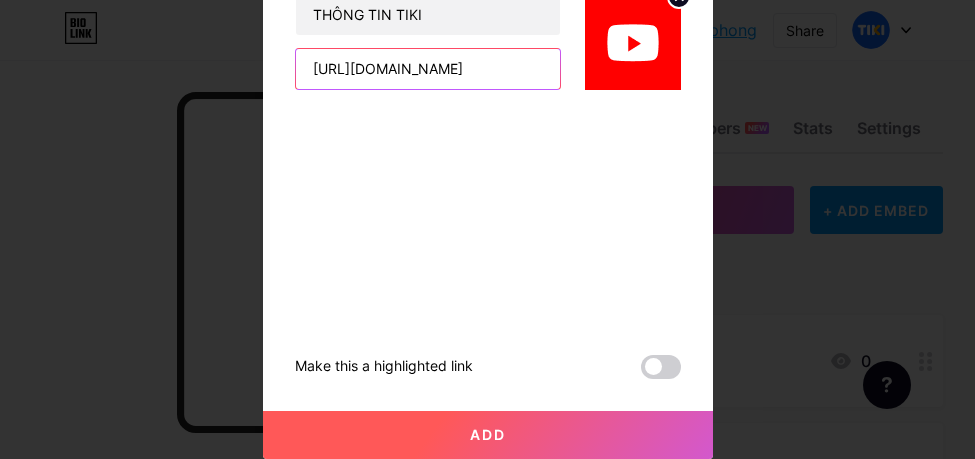 type on "[URL][DOMAIN_NAME]" 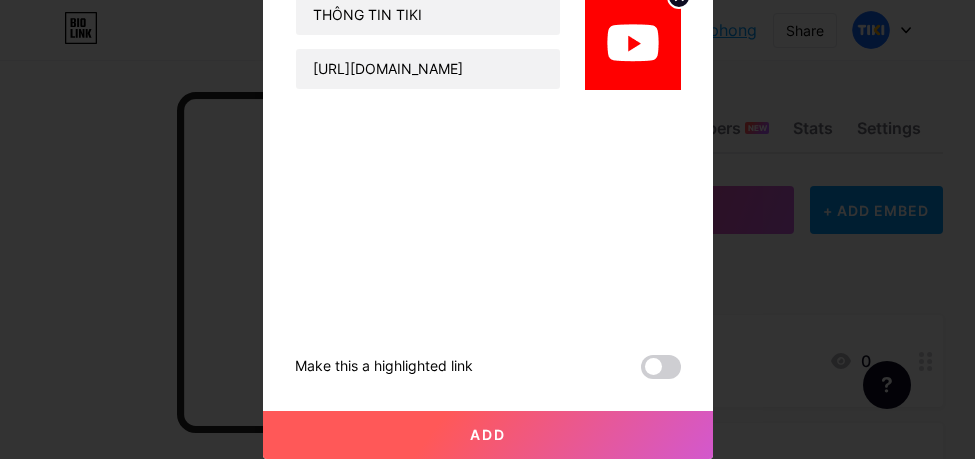 click on "Add" at bounding box center (488, 435) 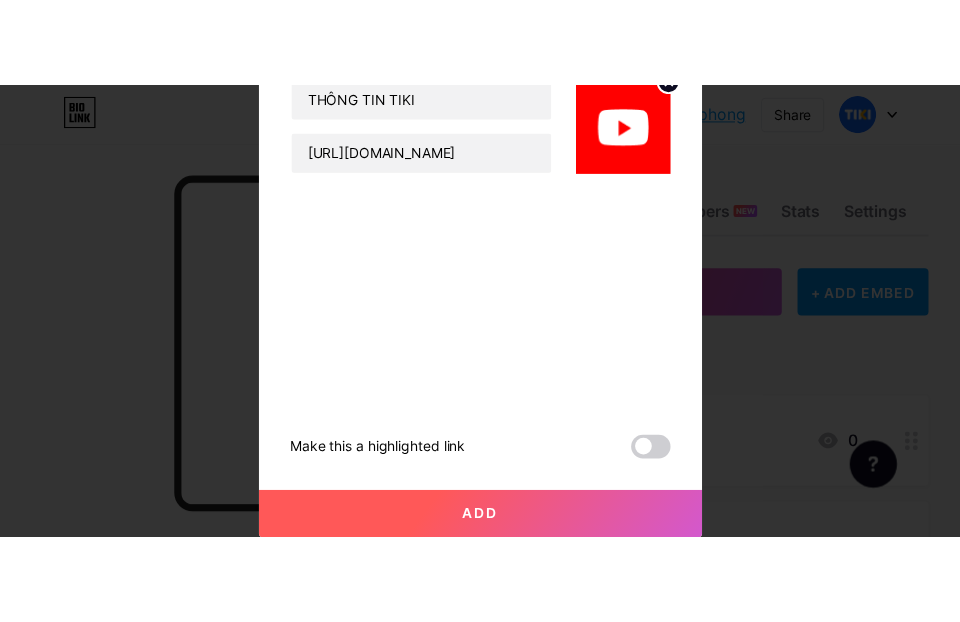 scroll, scrollTop: 0, scrollLeft: 0, axis: both 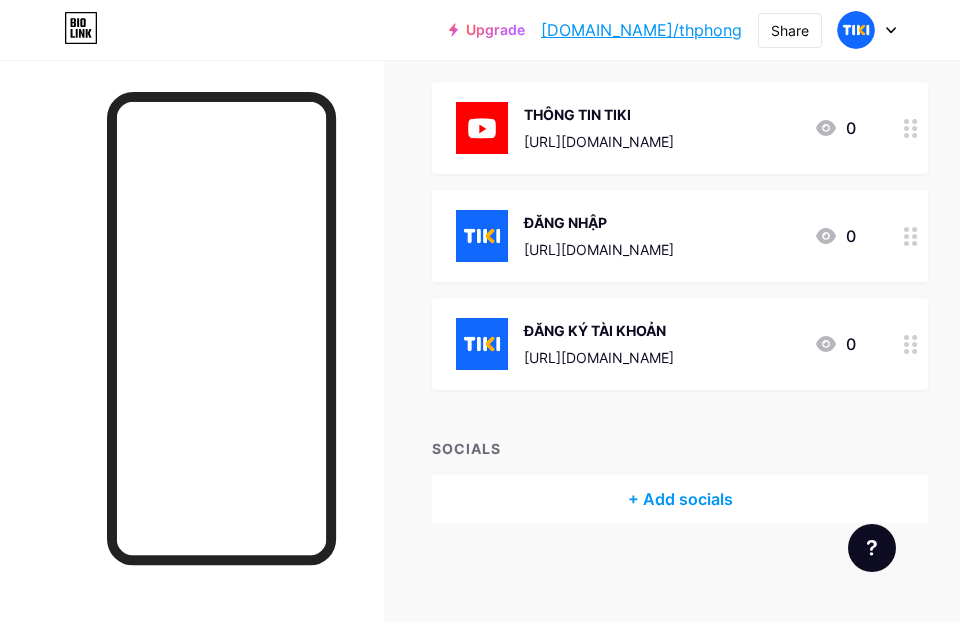 type 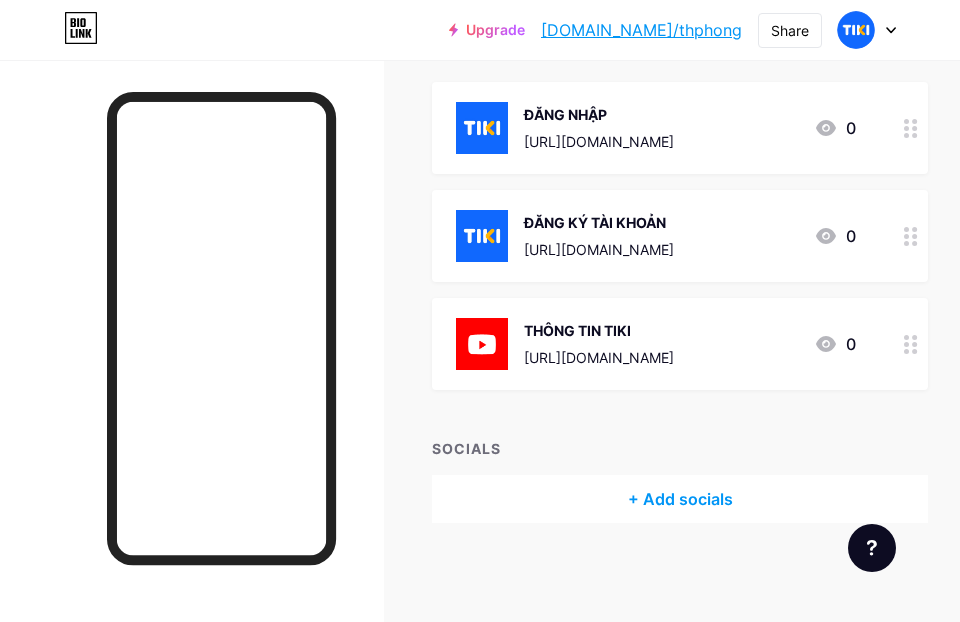 click on "+ Add socials" at bounding box center (680, 499) 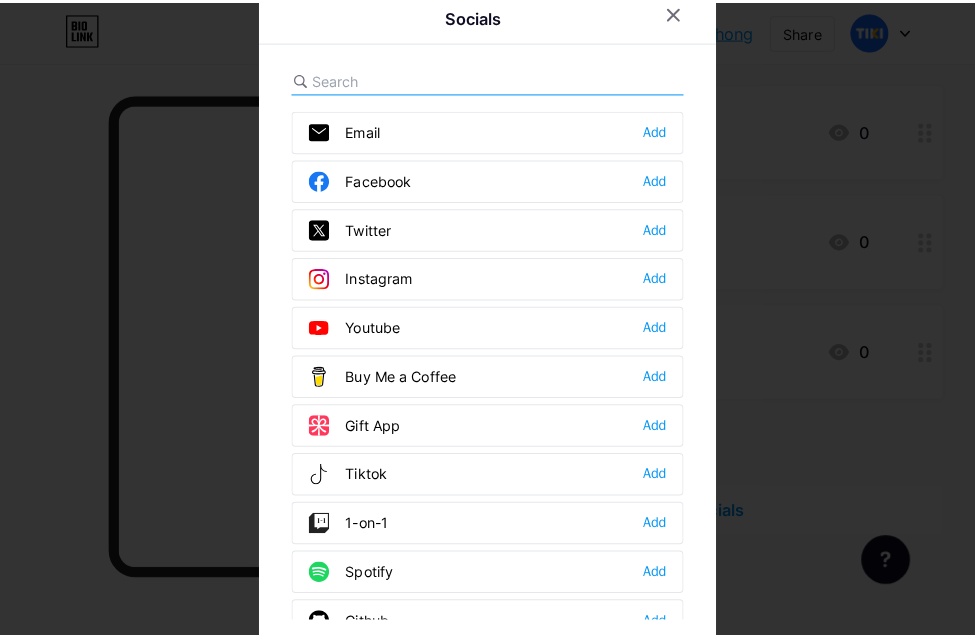 scroll, scrollTop: 218, scrollLeft: 0, axis: vertical 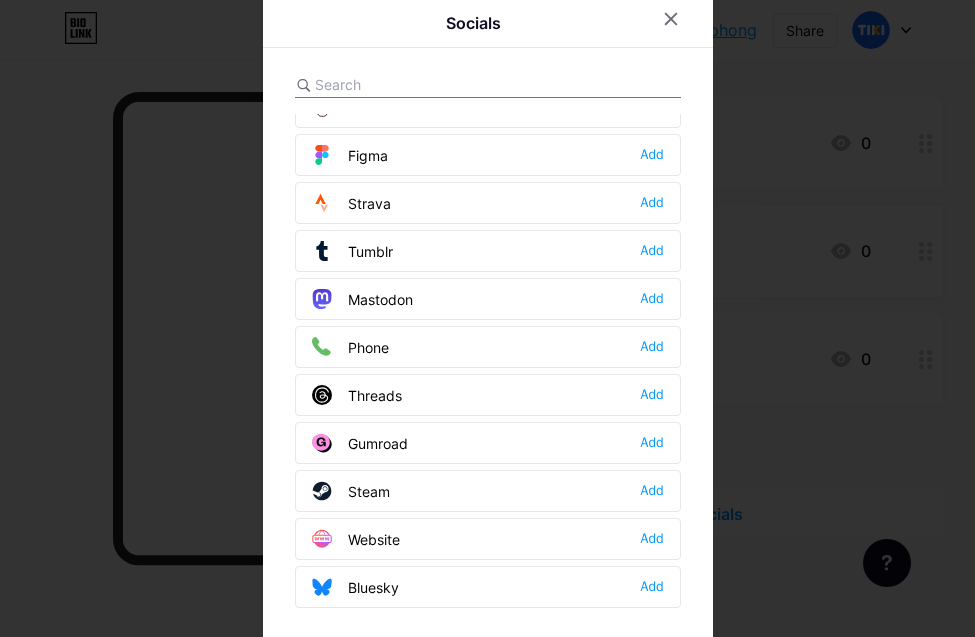 click on "Website
Add" at bounding box center (488, 539) 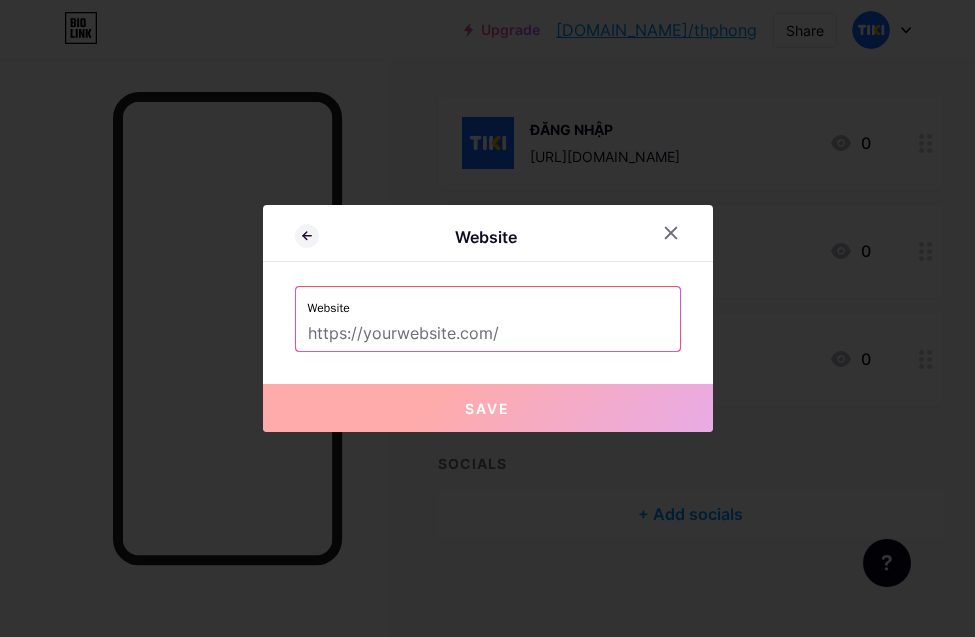 click on "Website" at bounding box center [488, 302] 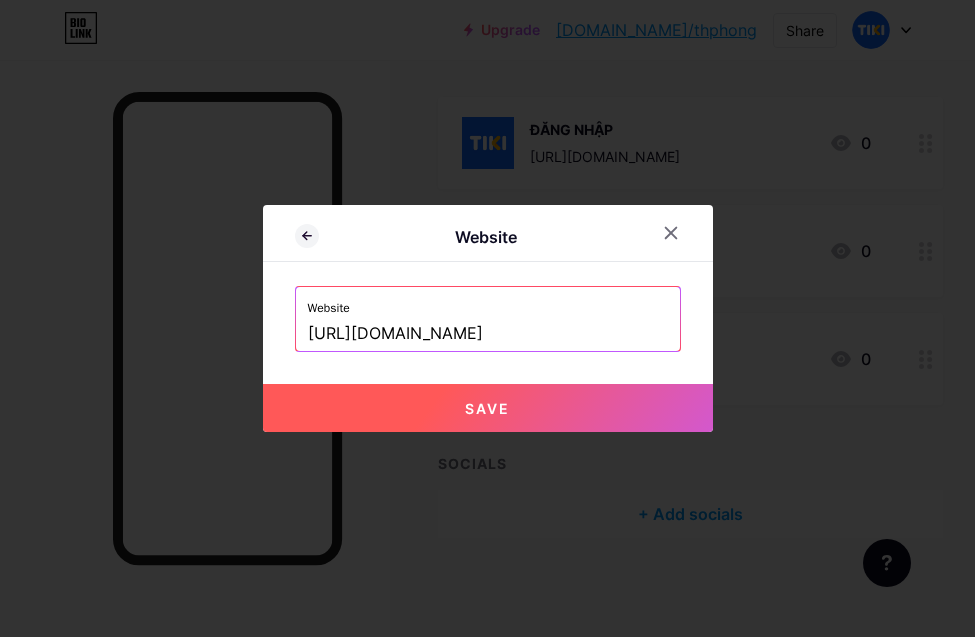 scroll, scrollTop: 0, scrollLeft: 57, axis: horizontal 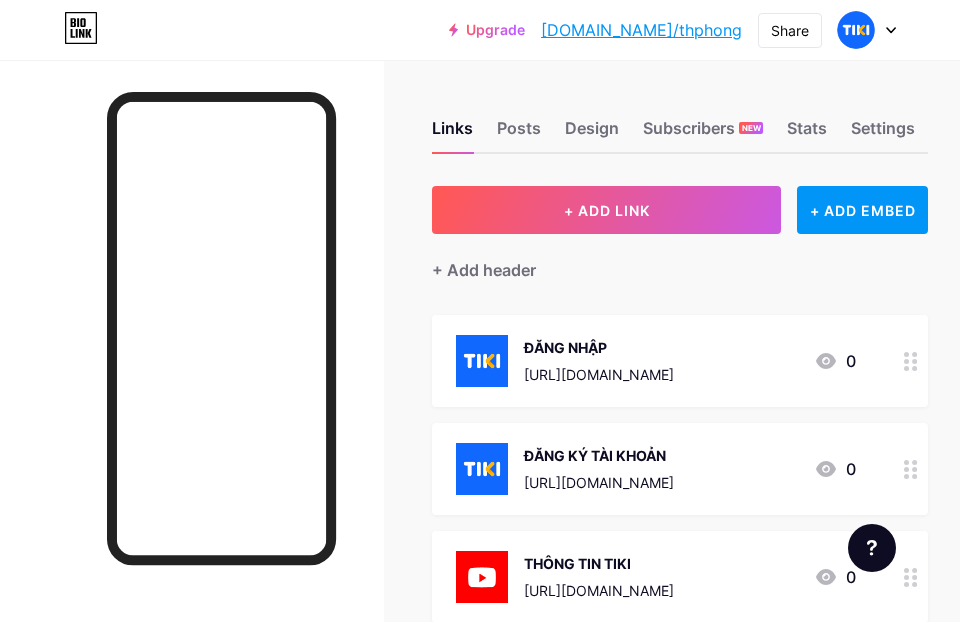 click 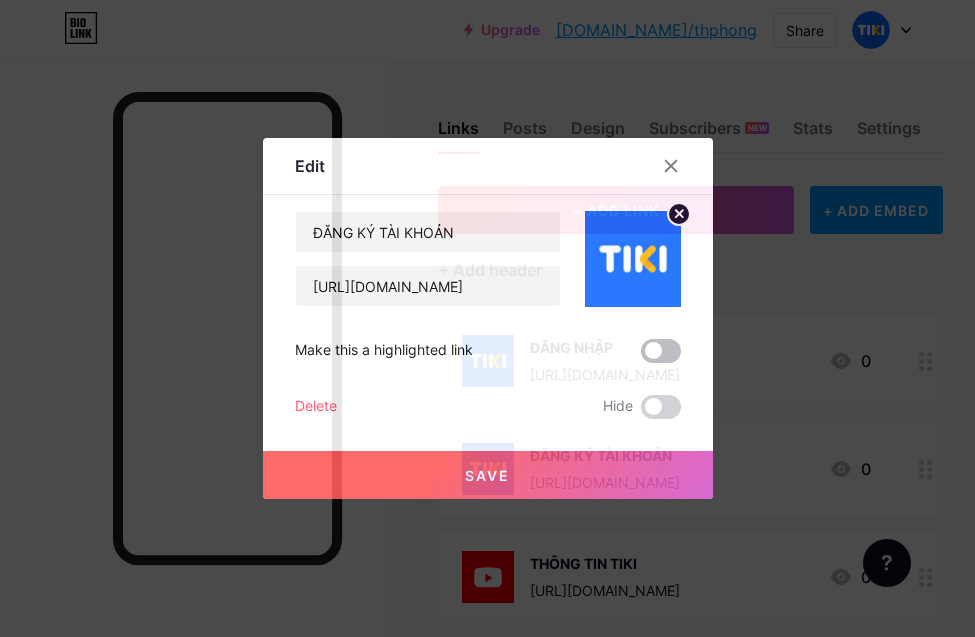 click at bounding box center [661, 351] 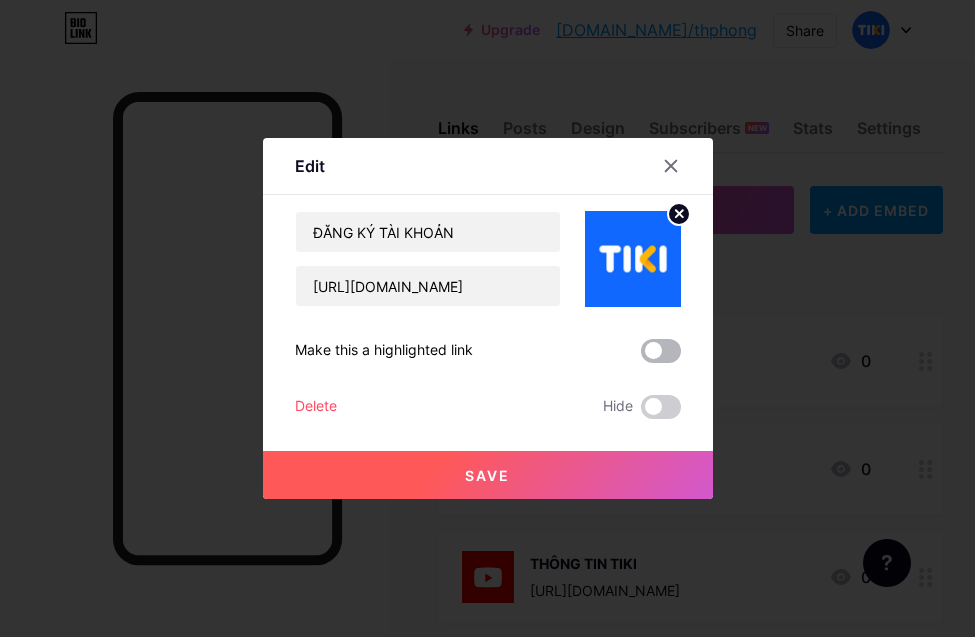 click at bounding box center [641, 356] 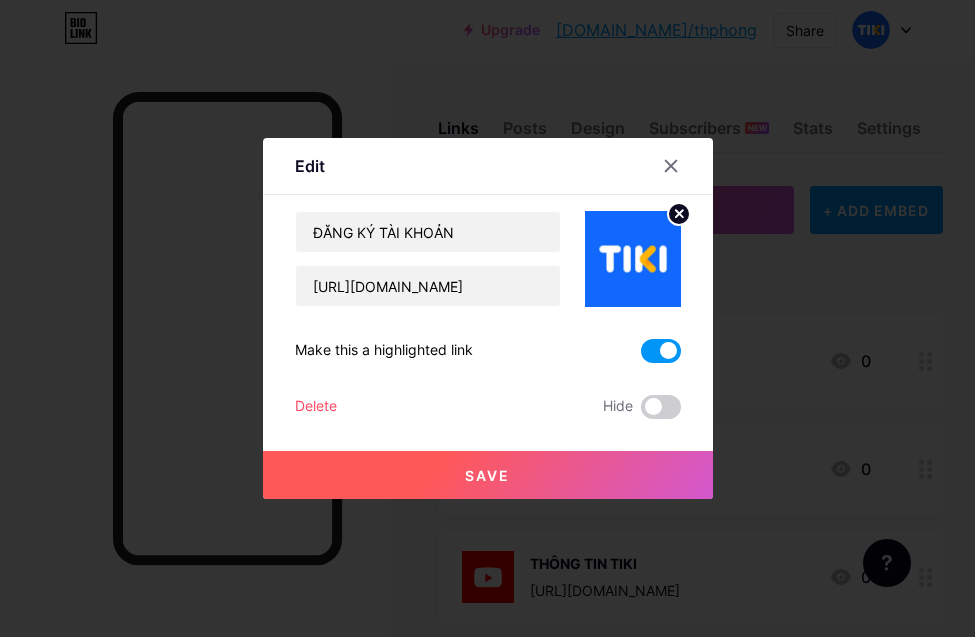 click on "Save" at bounding box center (488, 475) 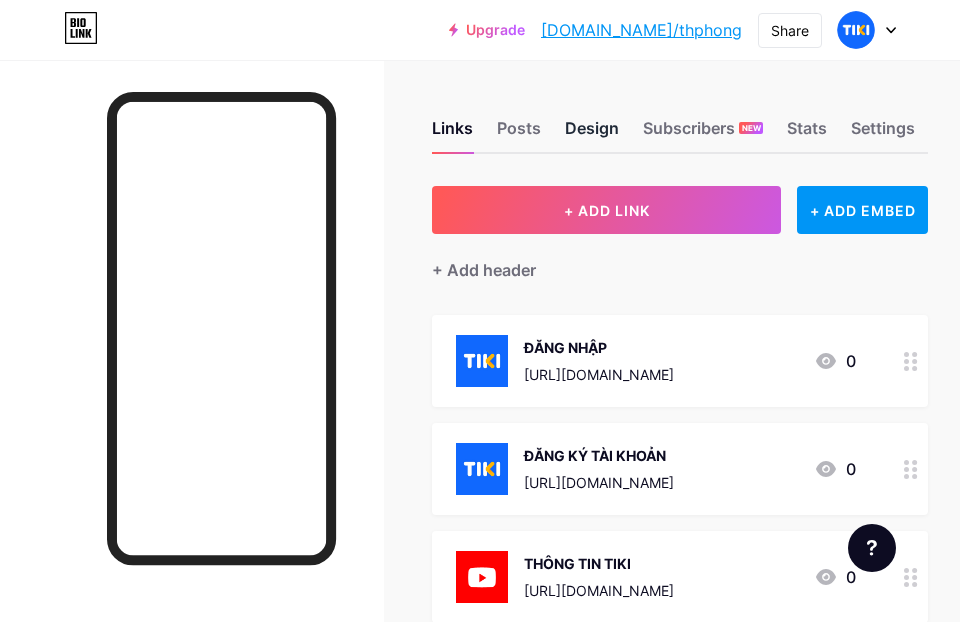 click on "Design" at bounding box center (592, 134) 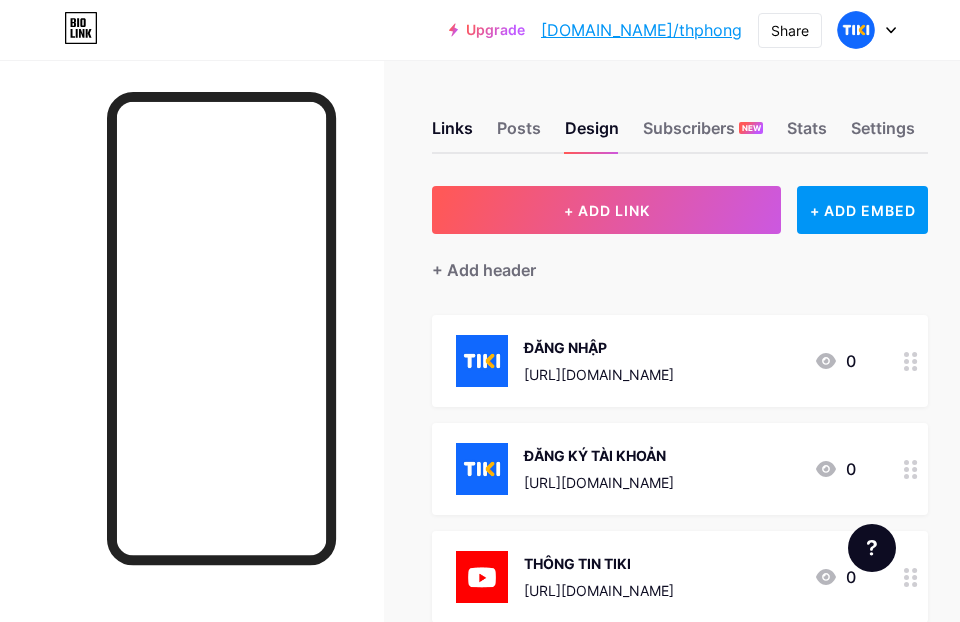 click on "+ ADD LINK     + ADD EMBED
+ Add header
ĐĂNG NHẬP
https://djrf33.com/login
0
ĐĂNG KÝ TÀI KHOẢN
https://djrf33.com/register
0
THÔNG TIN TIKI
https://youtu.be/j34MfEc_Jhk?si=VPG2ECXXaUOAAcKE
0
SOCIALS                     website
https://masothue.com/0309532909-cong-ty-tnhh-ti-ki               + Add socials" at bounding box center [680, 501] 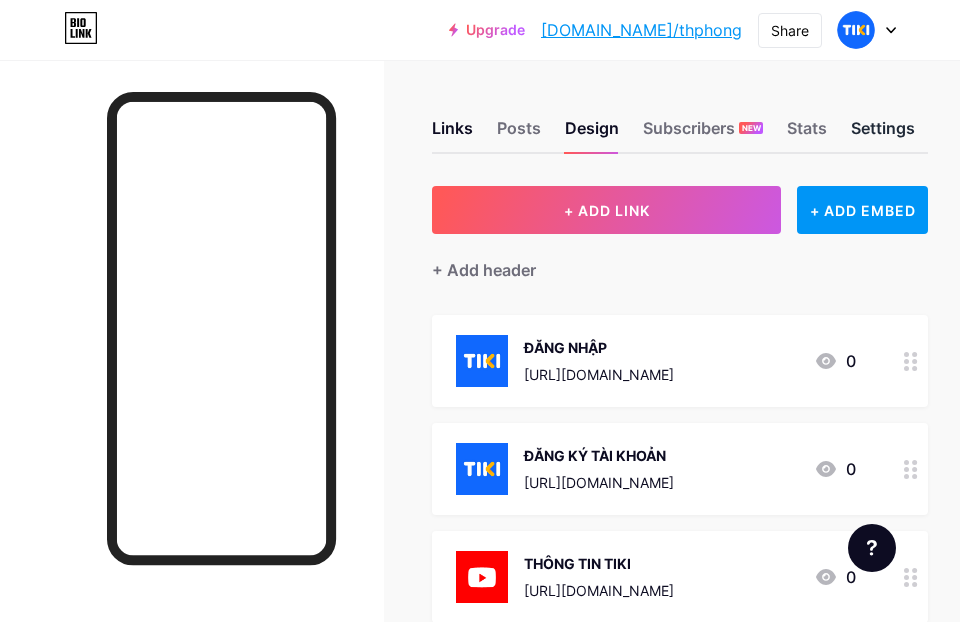 click on "Settings" at bounding box center (883, 134) 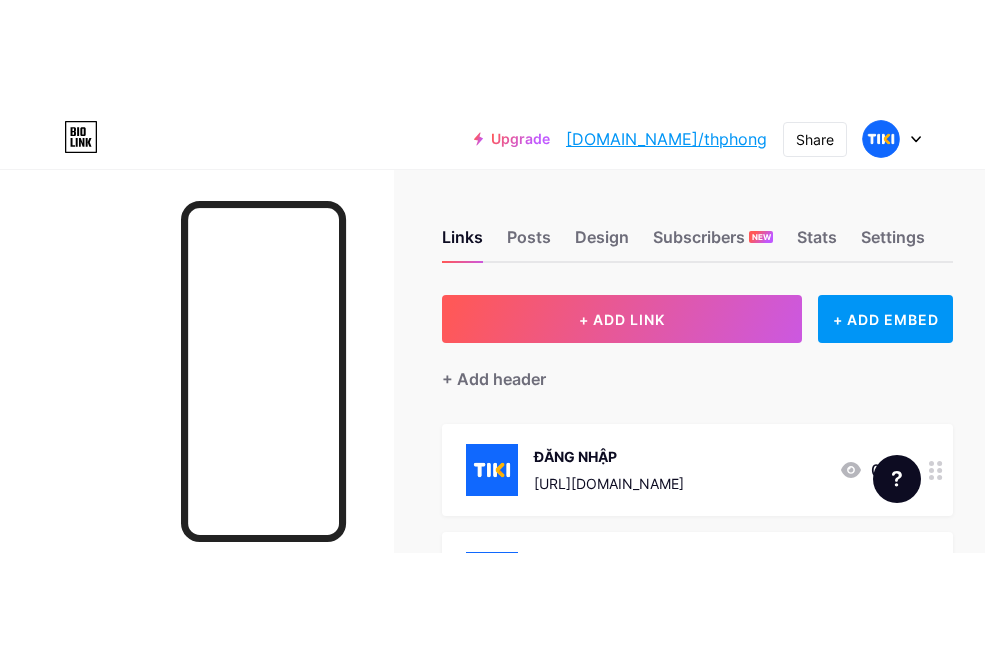 scroll, scrollTop: 0, scrollLeft: 0, axis: both 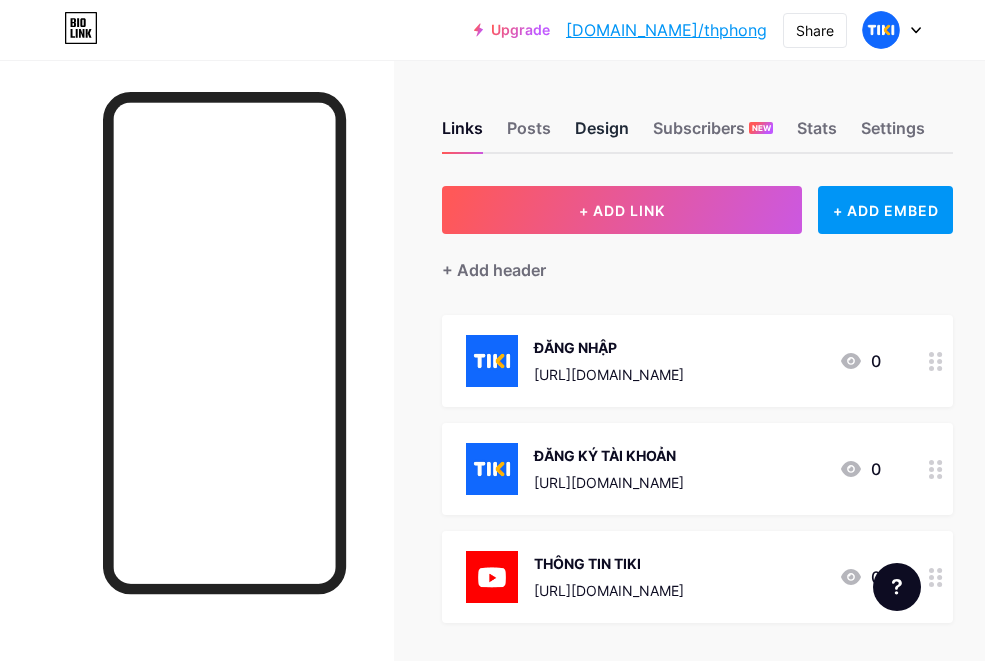click on "Design" at bounding box center (602, 134) 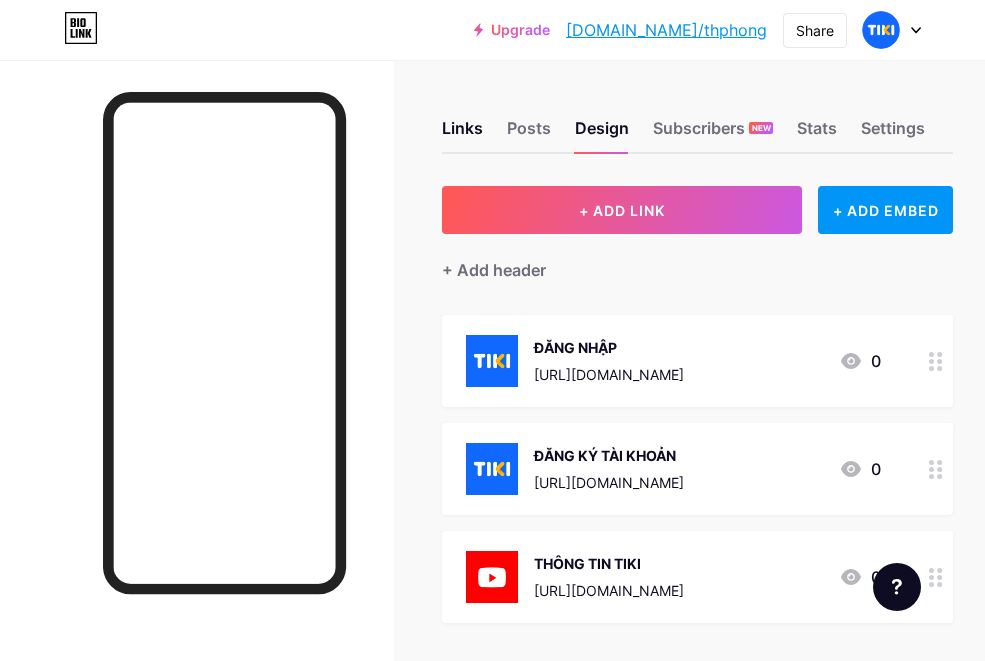 click at bounding box center [197, 390] 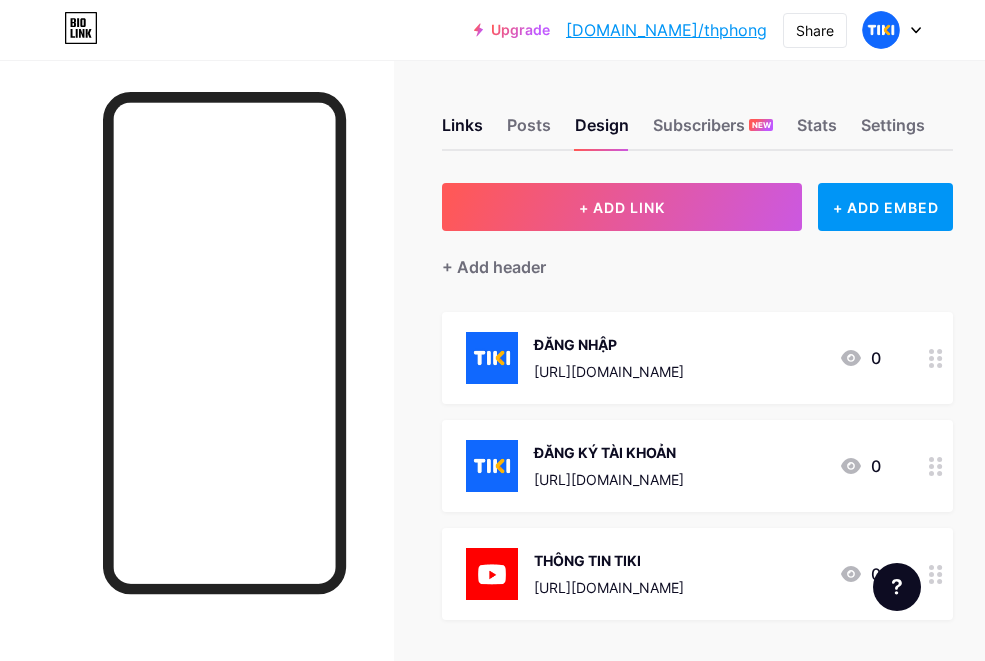 scroll, scrollTop: 0, scrollLeft: 0, axis: both 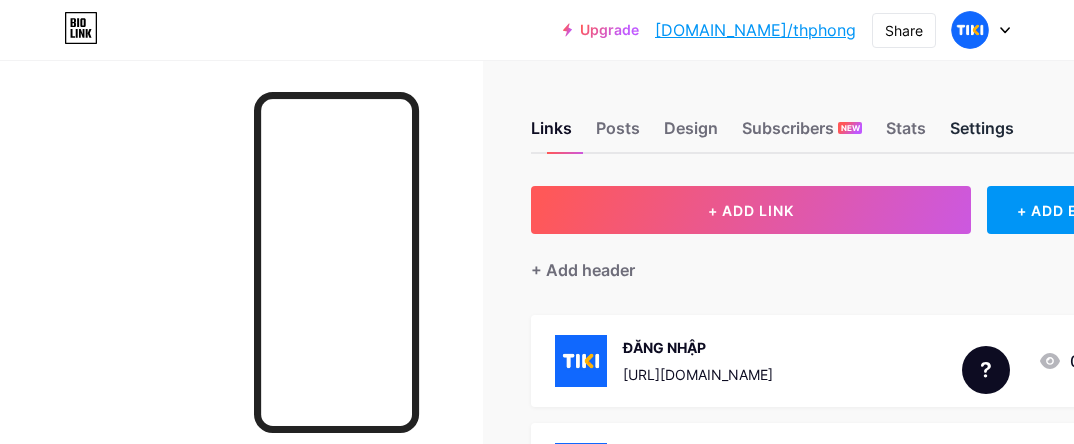 click on "Settings" at bounding box center (982, 134) 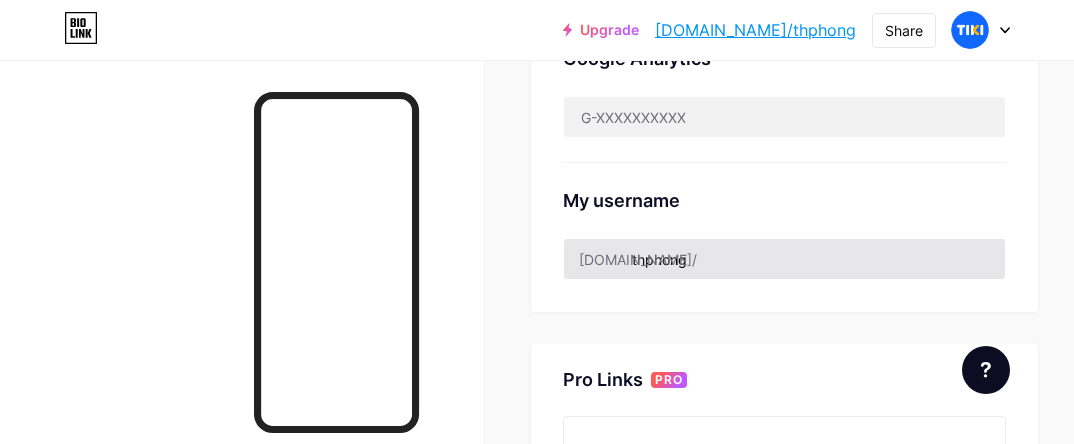 scroll, scrollTop: 700, scrollLeft: 0, axis: vertical 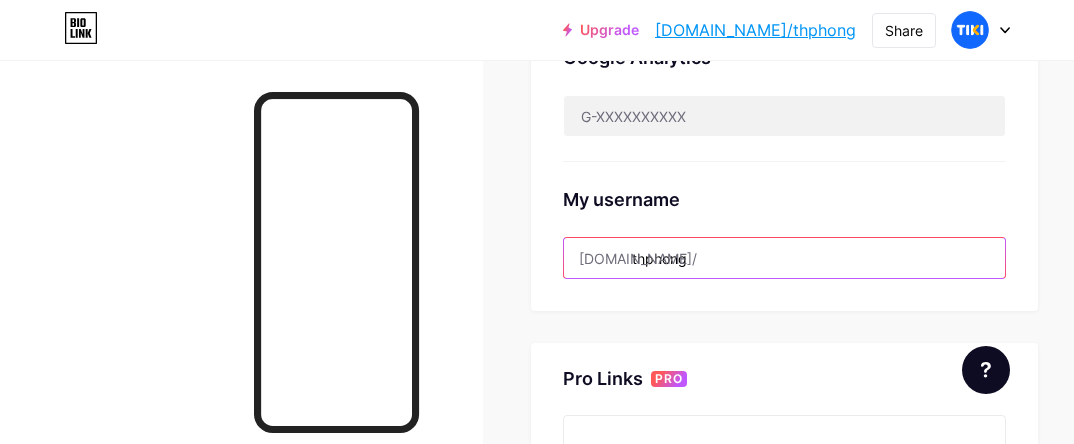 click on "thphong" at bounding box center (784, 258) 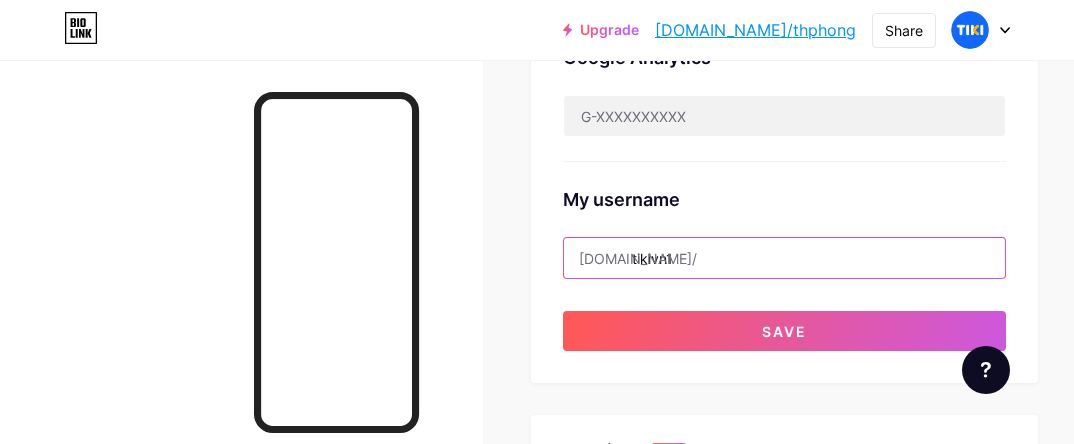 type on "tikivn1" 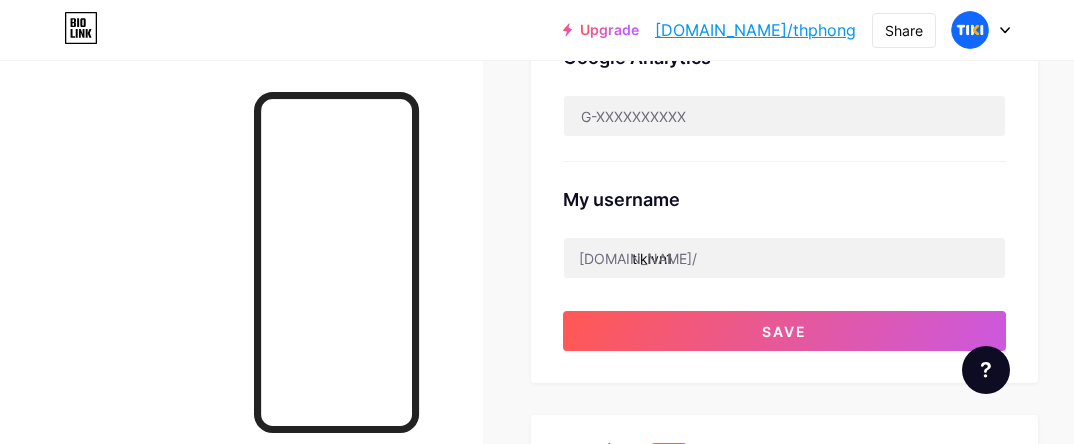 click on "Preferred link   This is an aesthetic choice. Both links are usable.
[DOMAIN_NAME]/ thphong       thphong .[DOMAIN_NAME]
NSFW warning       Show a warning before displaying your page.     SEO   Choose the title and description to appear on search engines and social posts.           Google Analytics       My username   [DOMAIN_NAME]/   tikivn1         Save" at bounding box center (784, -66) 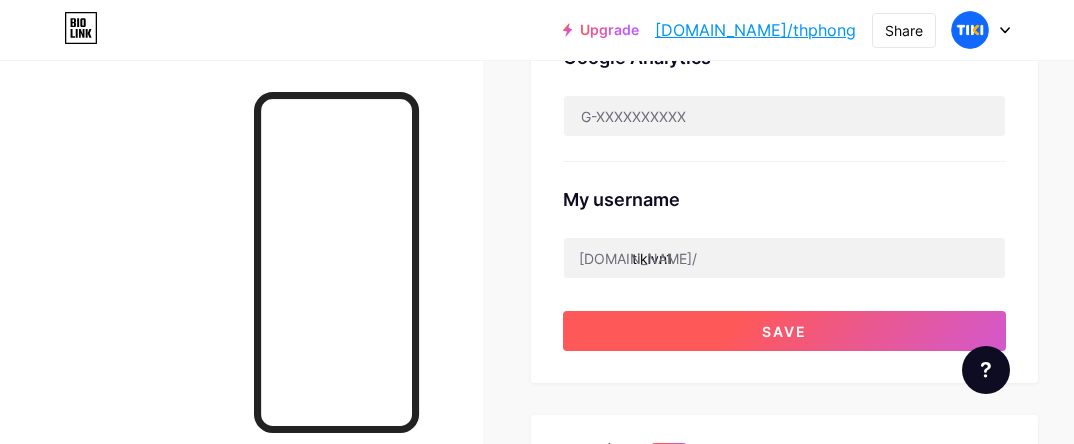 click on "Save" at bounding box center (784, 331) 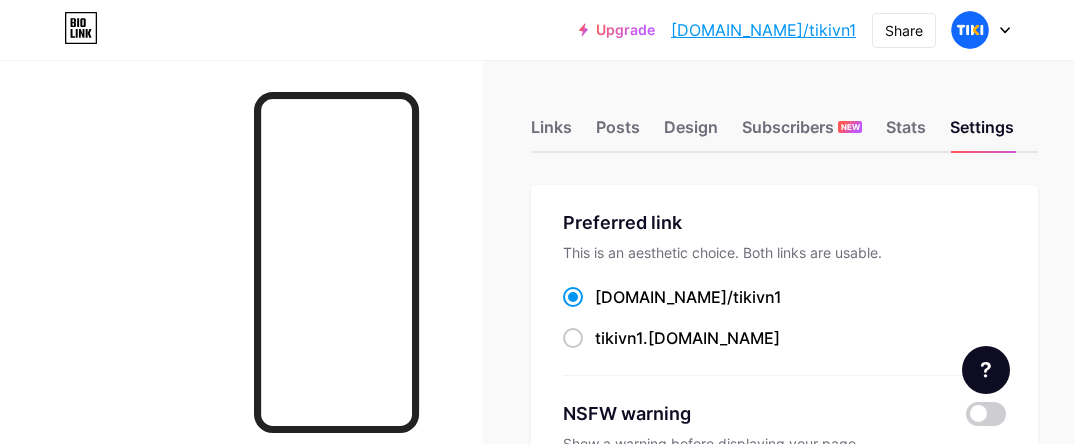 scroll, scrollTop: 0, scrollLeft: 0, axis: both 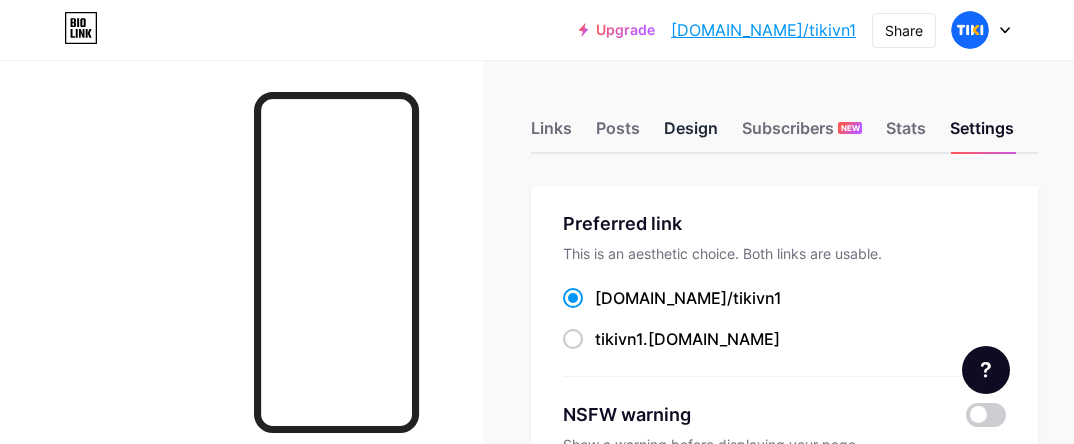 click on "Design" at bounding box center (691, 134) 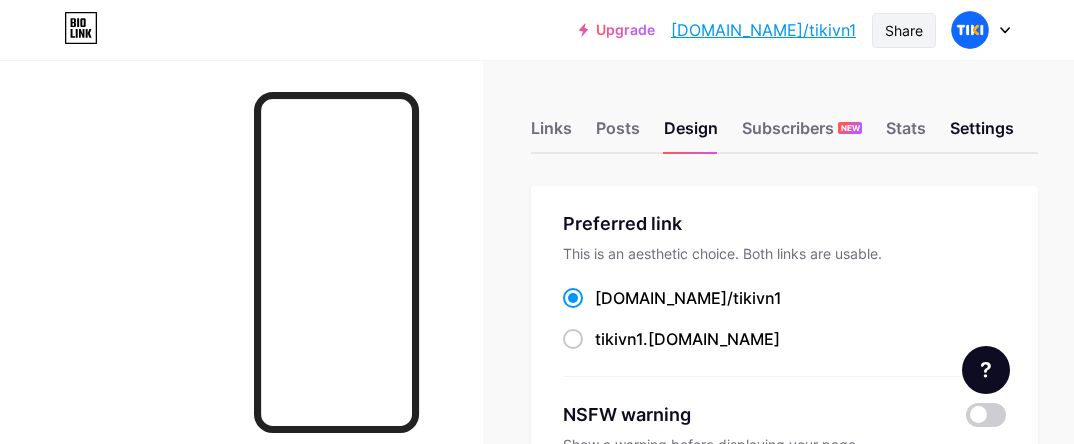 click on "Share" at bounding box center (904, 30) 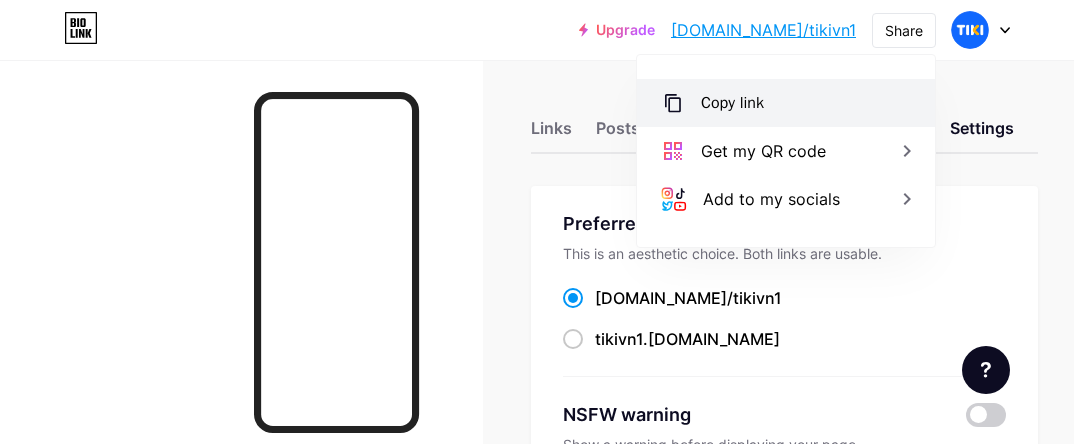 click on "Copy link" at bounding box center (786, 103) 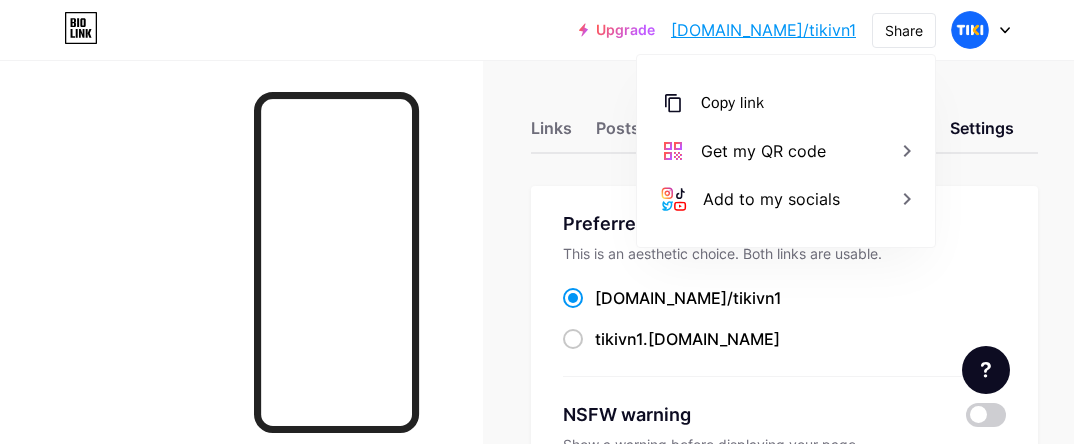 click at bounding box center (241, 282) 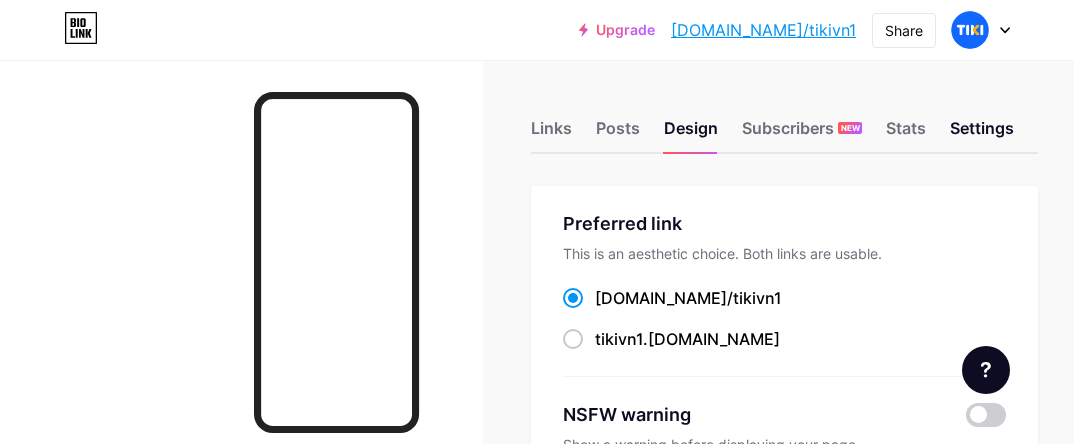 click on "Links
Posts
Design
Subscribers
NEW
Stats
Settings     Preferred link   This is an aesthetic choice. Both links are usable.
[DOMAIN_NAME]/ tikivn1       tikivn1 .[DOMAIN_NAME]
NSFW warning       Show a warning before displaying your page.     SEO   Choose the title and description to appear on search engines and social posts.           Google Analytics       My username   [DOMAIN_NAME]/   tikivn1           Pro Links   PRO   Custom Domain   Try your own custom domain eg: [PERSON_NAME][DOMAIN_NAME]   Set
up domain             Emoji link   Add emojis to your link eg: [DOMAIN_NAME]/😄😭🥵   Create
Go to  Help Center  to learn more or to contact support.   Changes saved           Feature requests             Help center         Contact support" at bounding box center (561, 830) 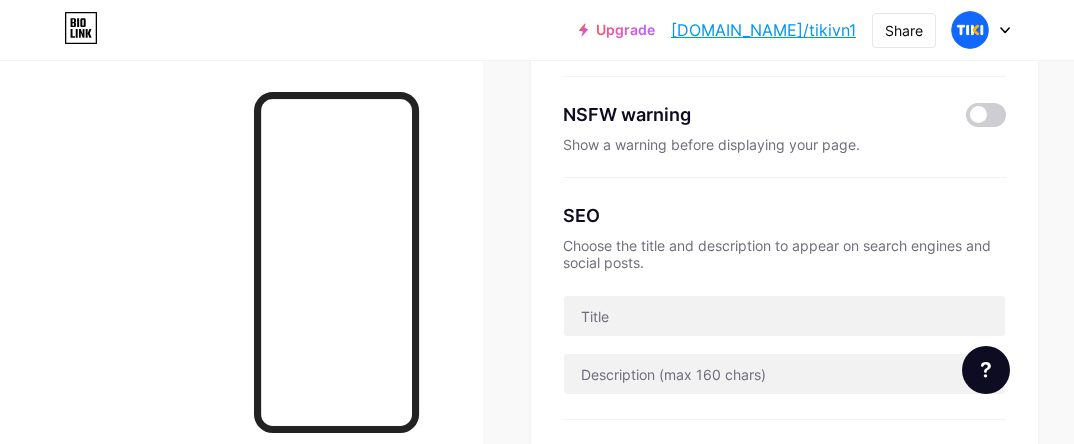 scroll, scrollTop: 0, scrollLeft: 0, axis: both 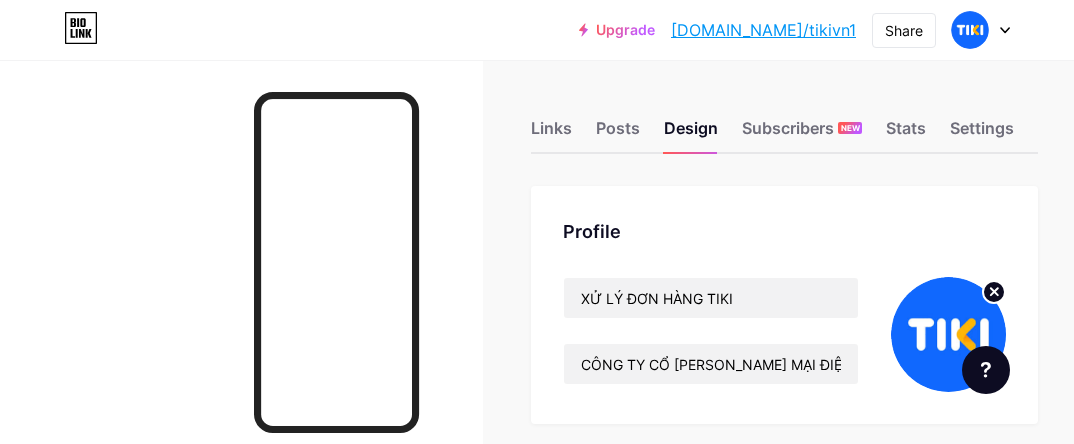 click on "Profile   XỬ LÝ ĐƠN HÀNG TIKI     CÔNG TY CỔ [PERSON_NAME] MẠI ĐIỆN TỬ TIKI [GEOGRAPHIC_DATA]" at bounding box center (784, 305) 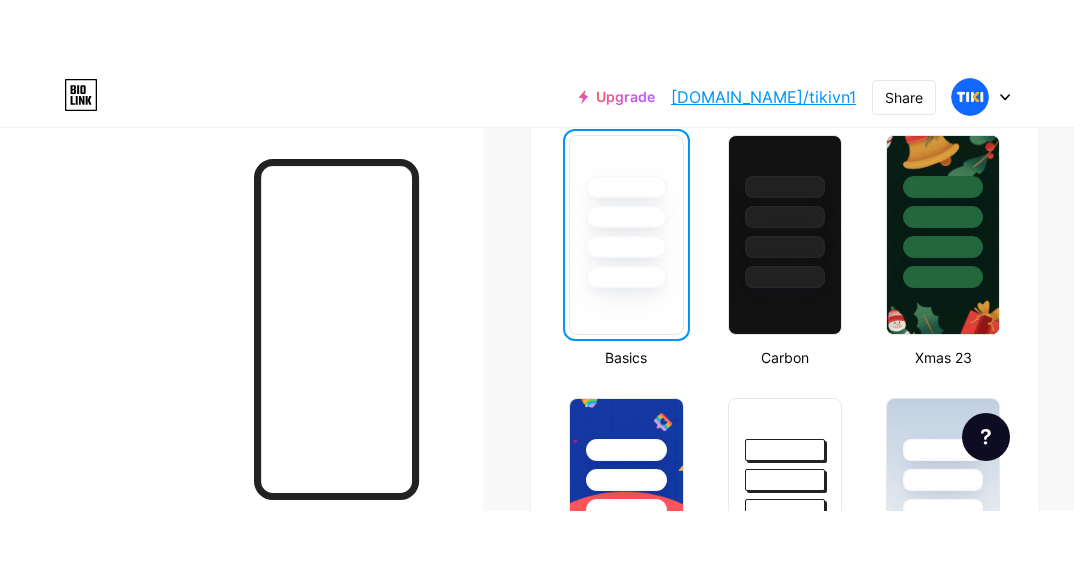 scroll, scrollTop: 900, scrollLeft: 0, axis: vertical 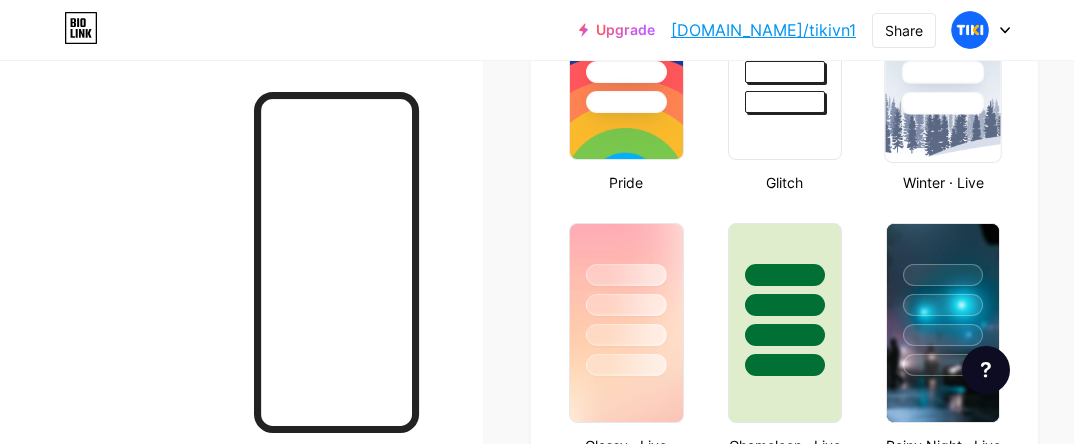 click at bounding box center [943, 60] 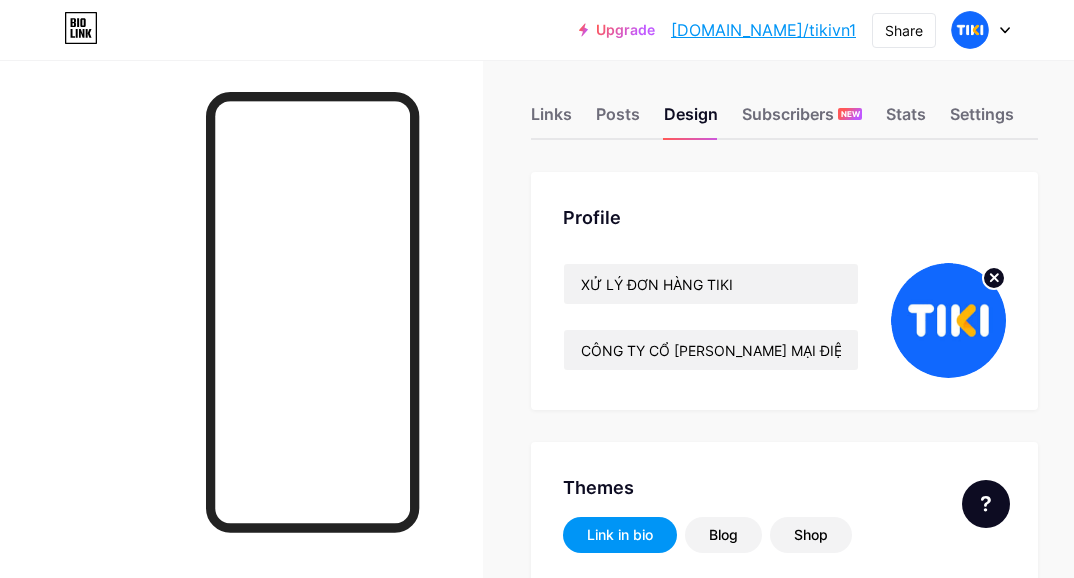 scroll, scrollTop: 0, scrollLeft: 0, axis: both 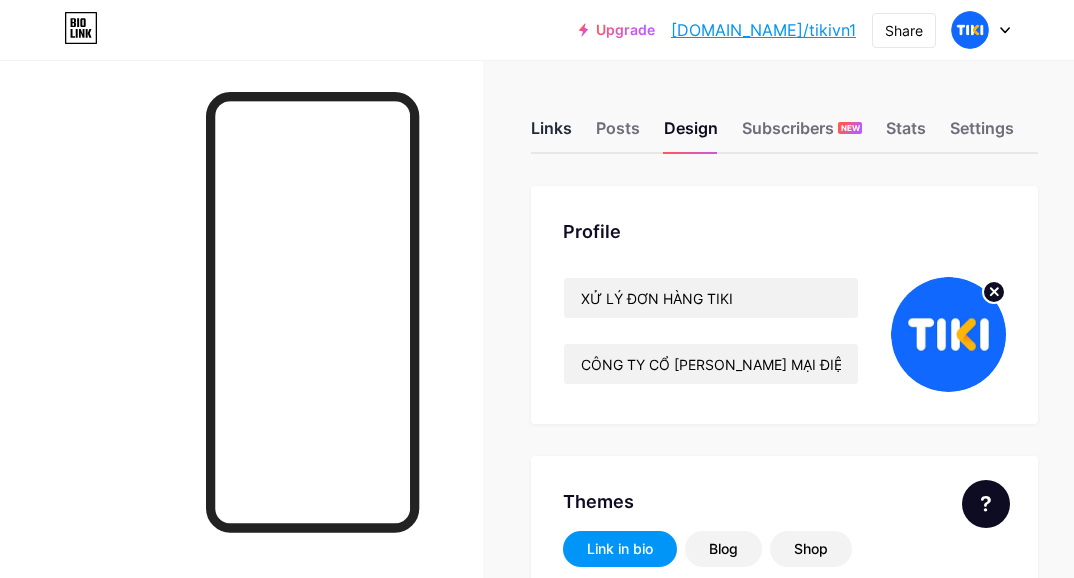 click on "Links" at bounding box center [551, 134] 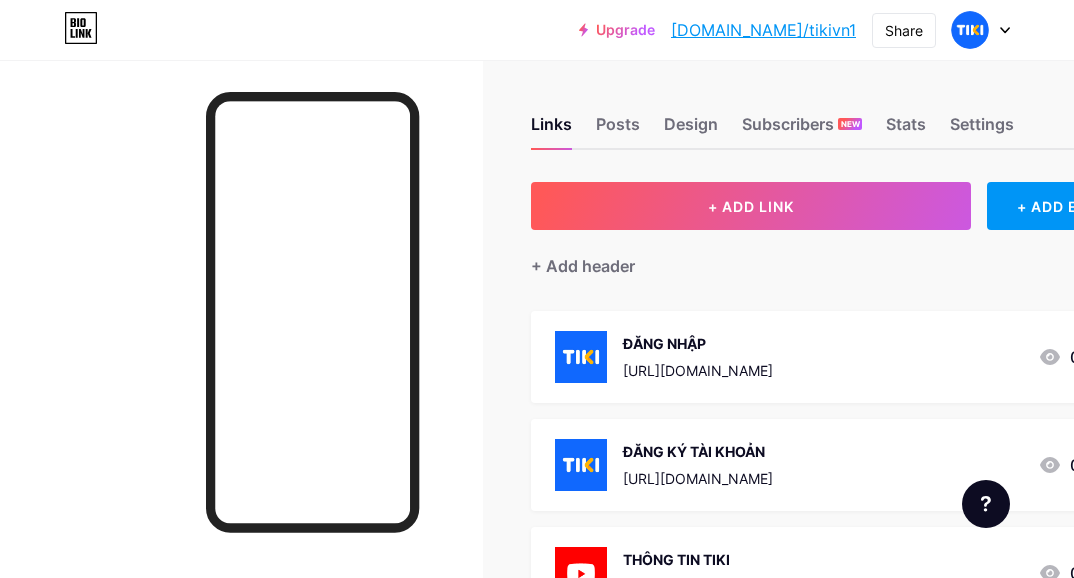 scroll, scrollTop: 0, scrollLeft: 0, axis: both 